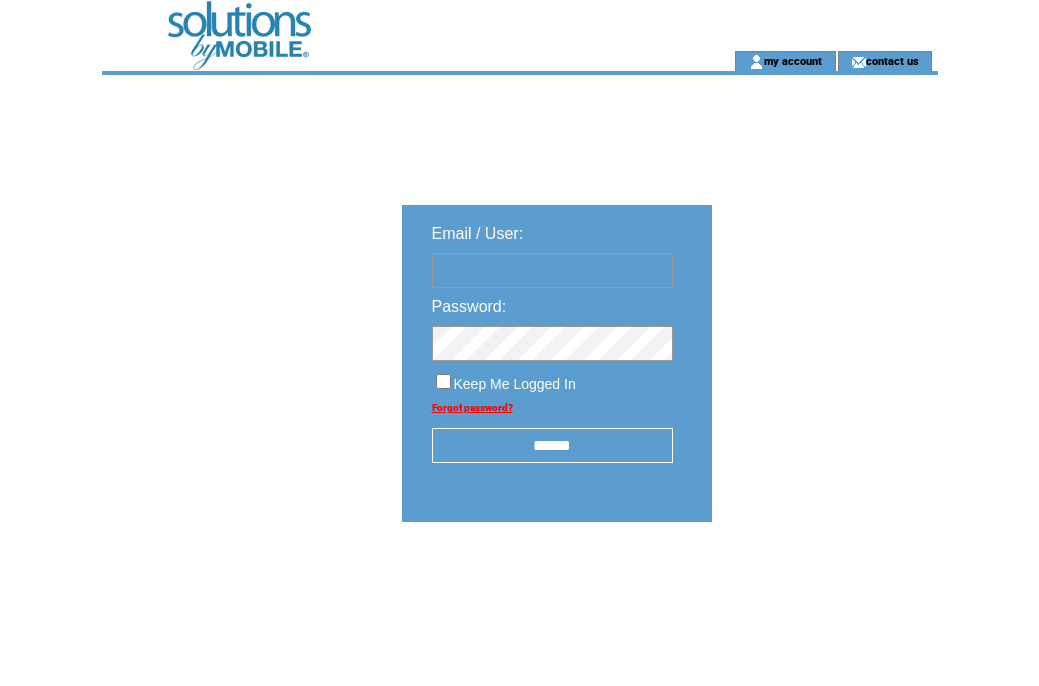 scroll, scrollTop: 0, scrollLeft: 0, axis: both 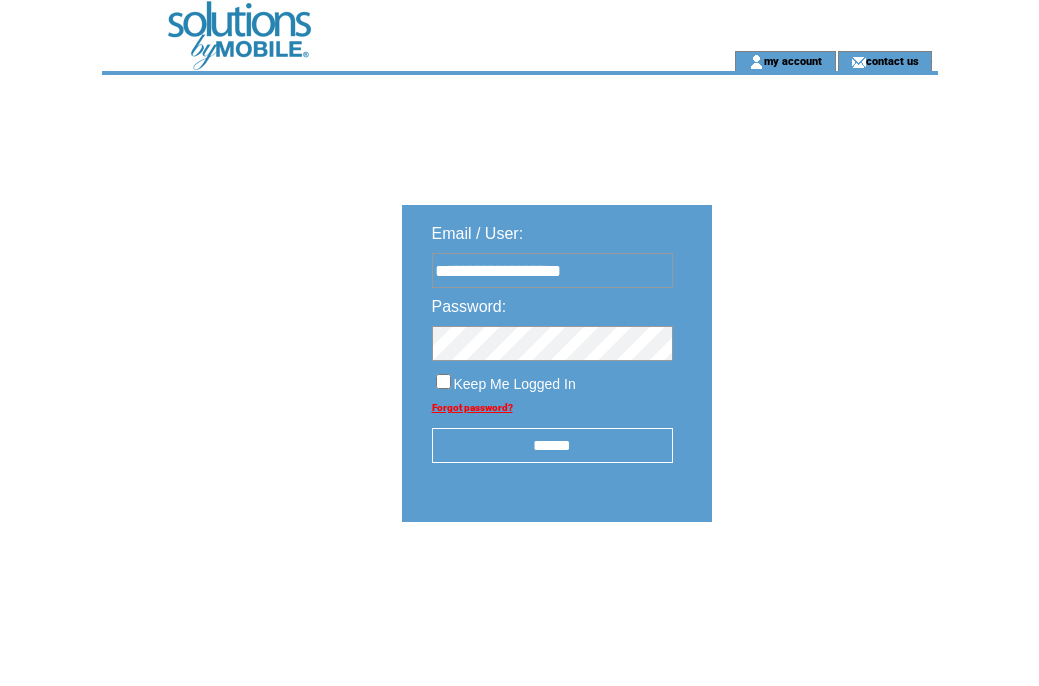 type on "**********" 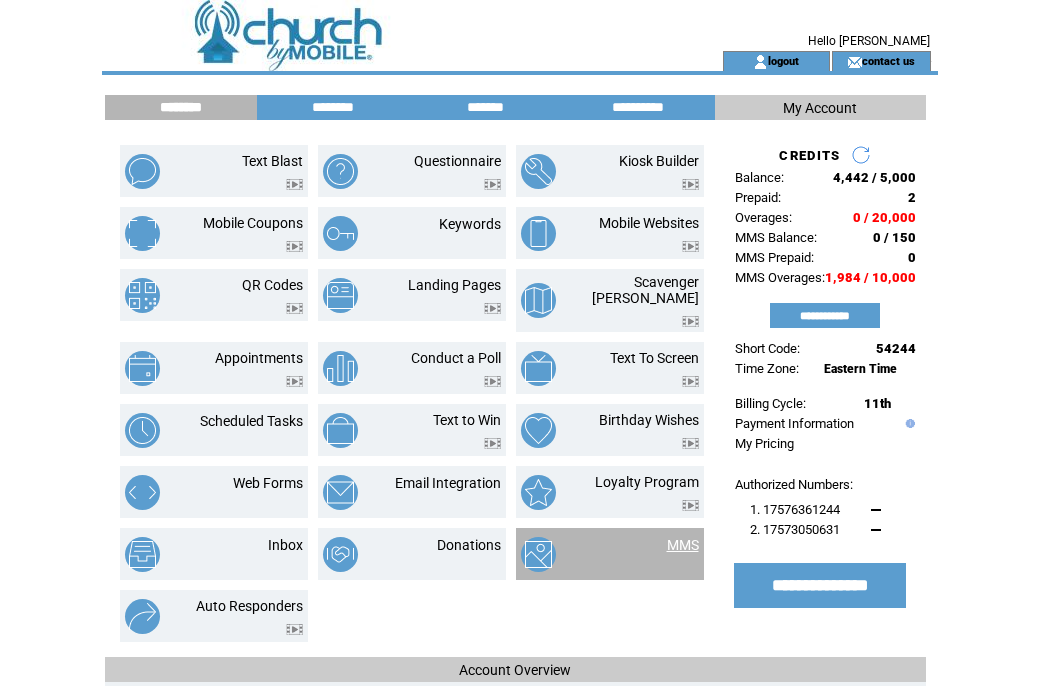 scroll, scrollTop: 0, scrollLeft: 0, axis: both 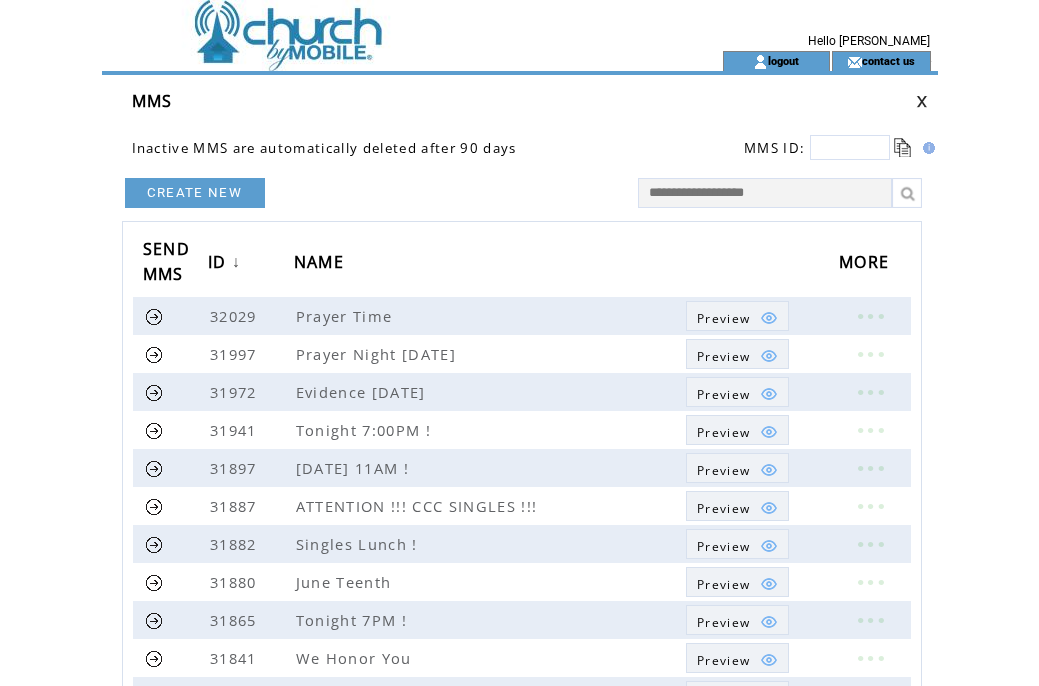 click on "CREATE NEW" at bounding box center [195, 193] 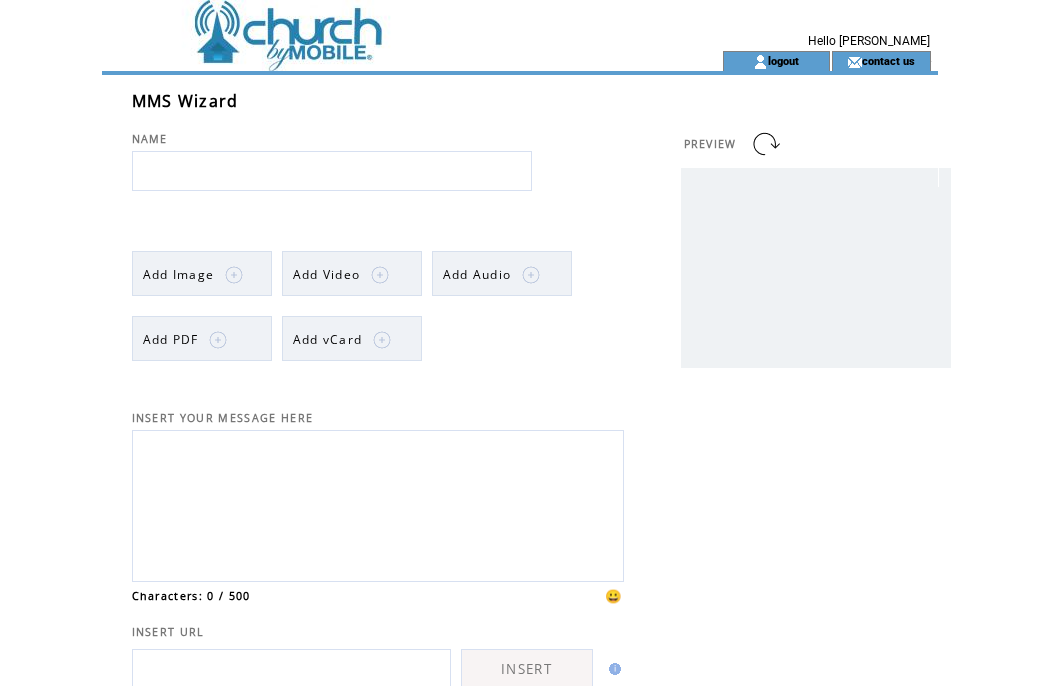 scroll, scrollTop: 0, scrollLeft: 0, axis: both 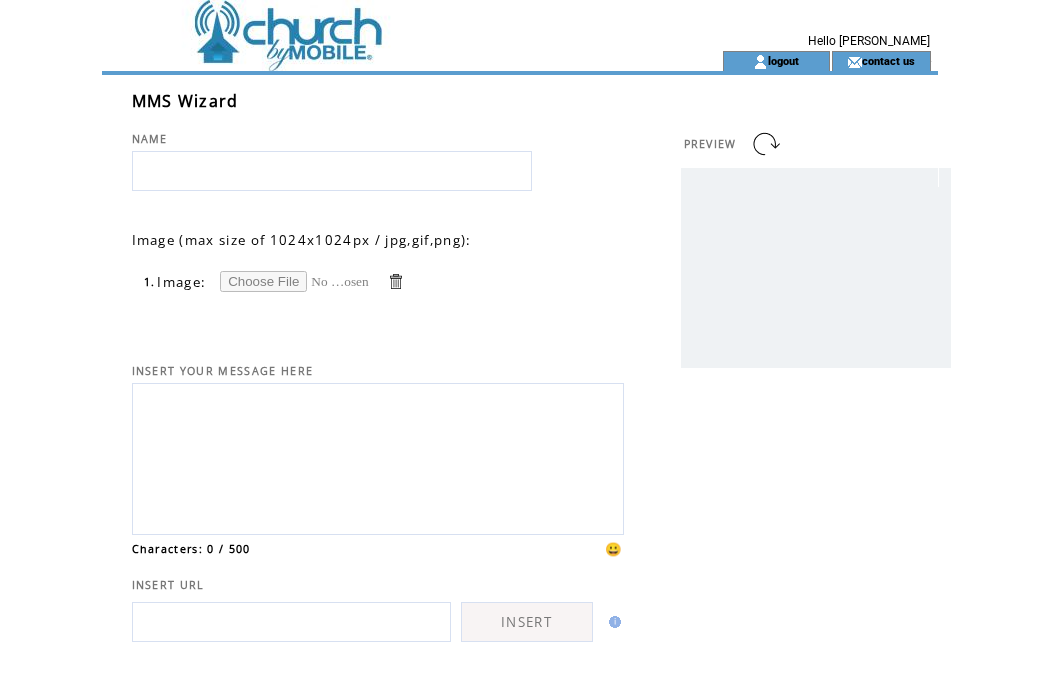 click at bounding box center [295, 281] 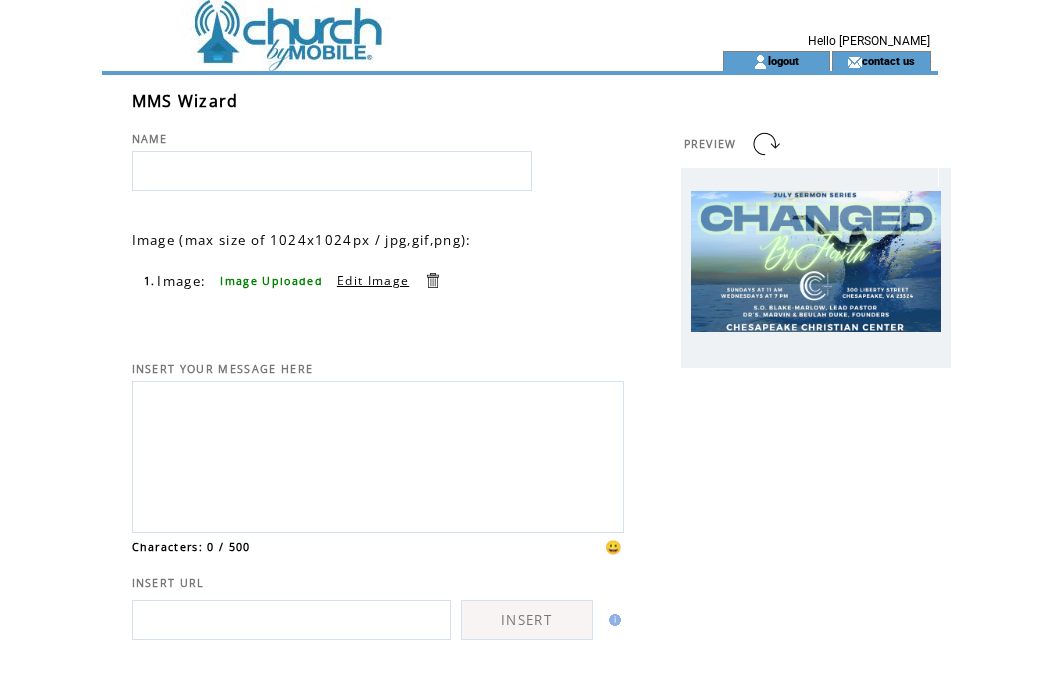 scroll, scrollTop: 0, scrollLeft: 0, axis: both 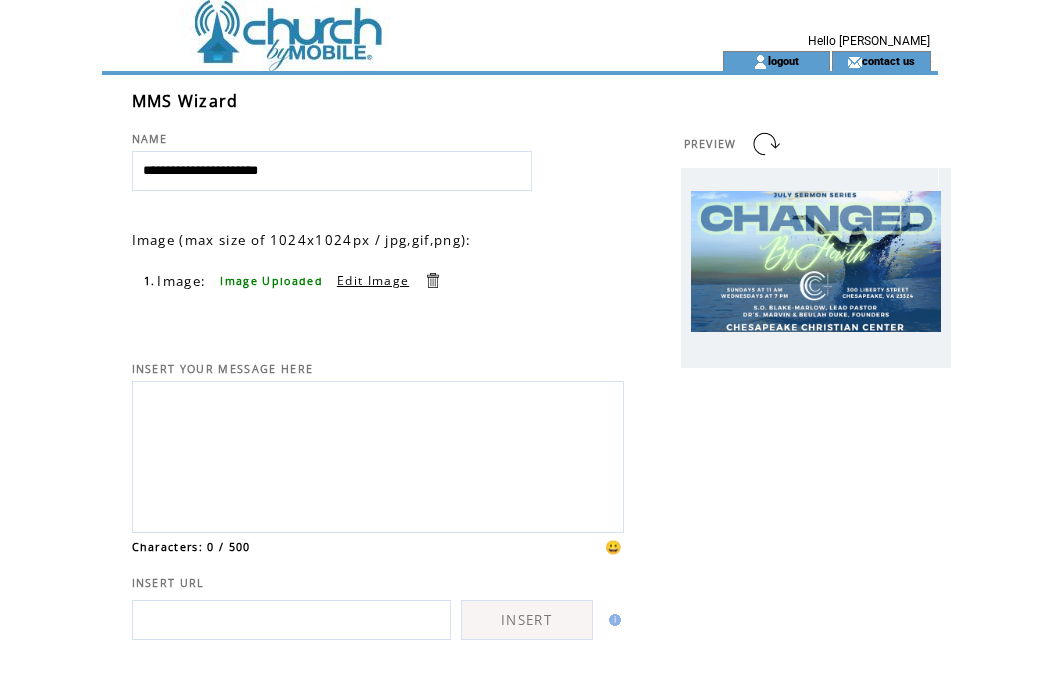type on "**********" 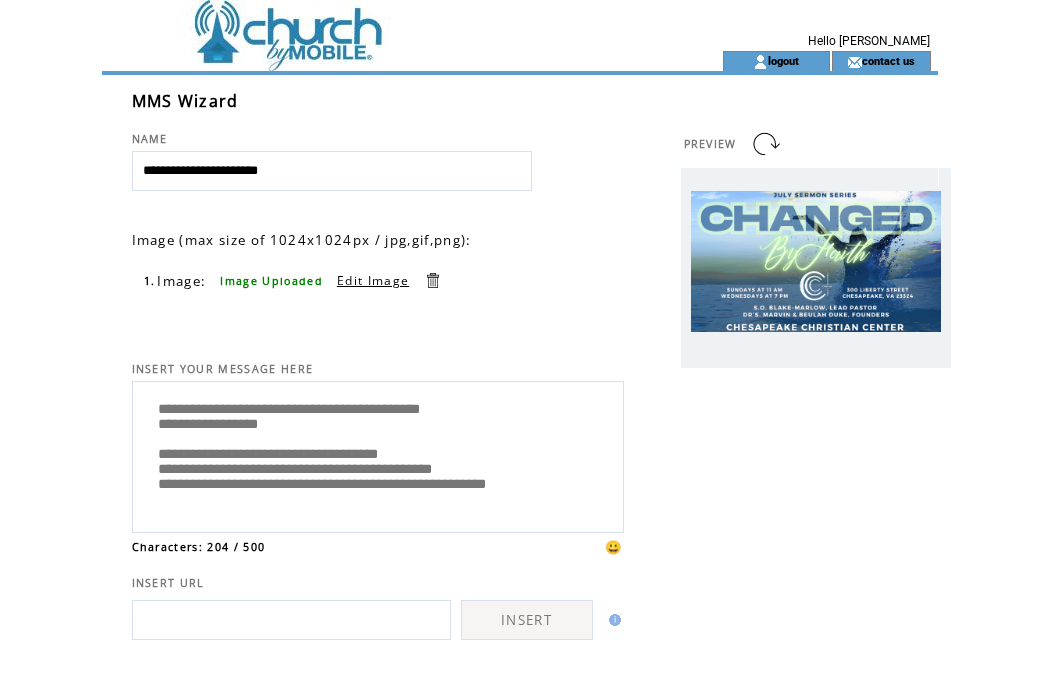 click on "**********" at bounding box center (378, 454) 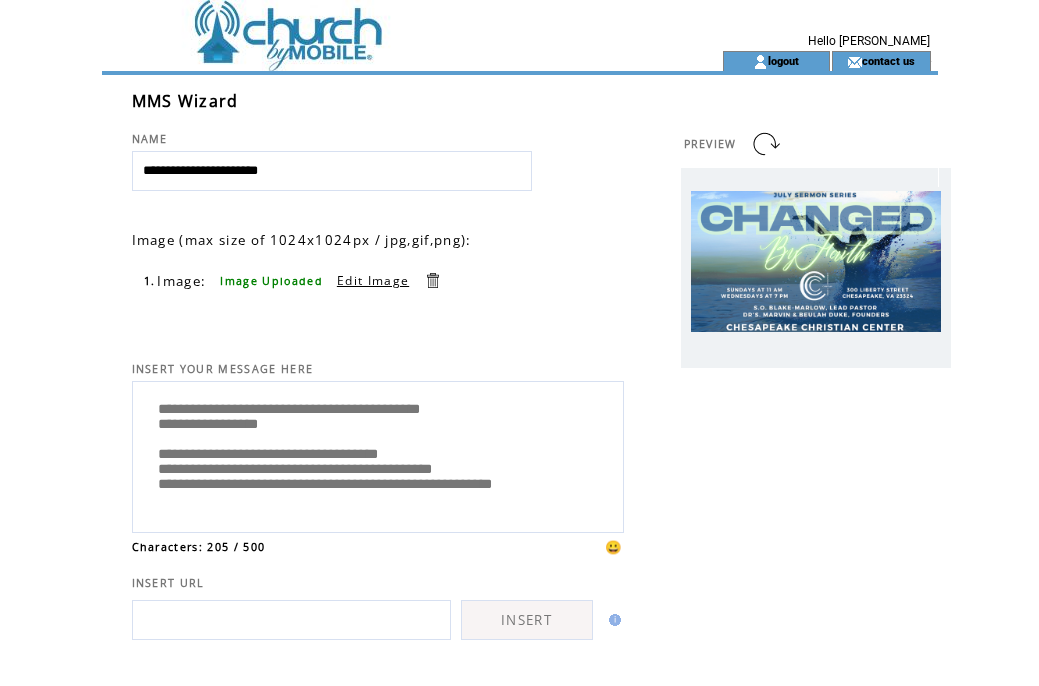 click on "**********" at bounding box center [378, 454] 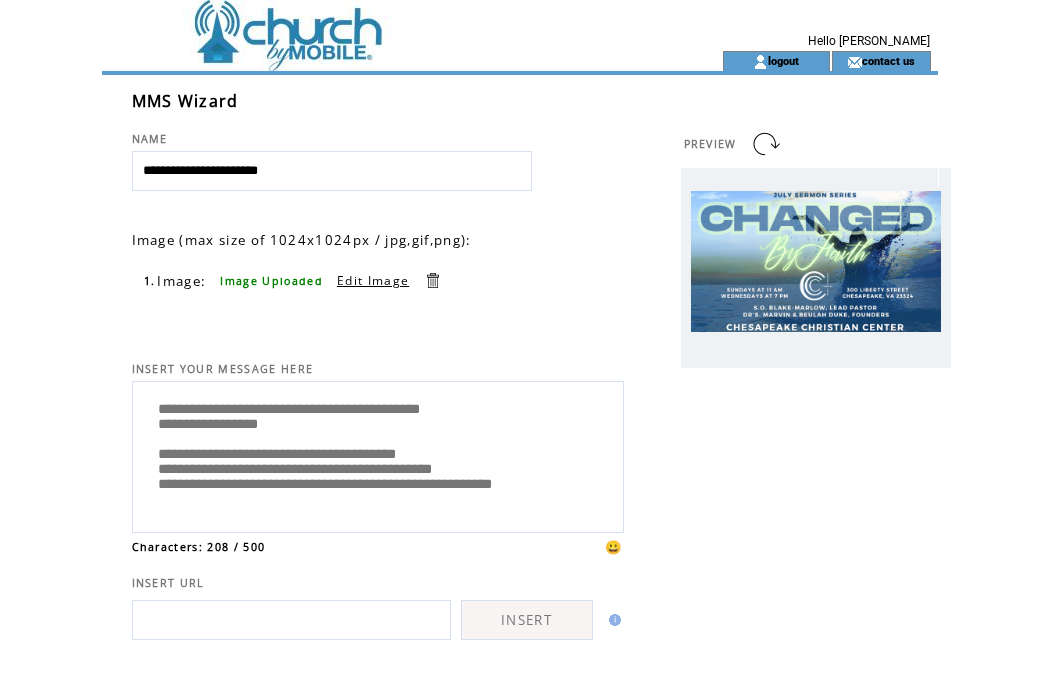 click on "**********" at bounding box center (378, 454) 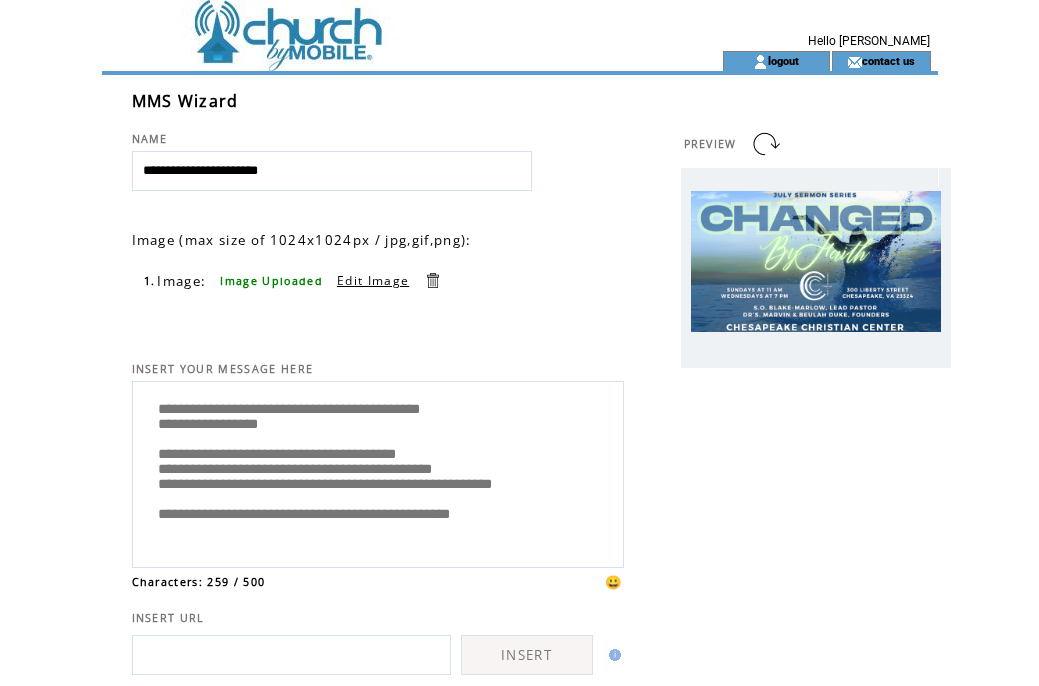 scroll, scrollTop: 0, scrollLeft: 0, axis: both 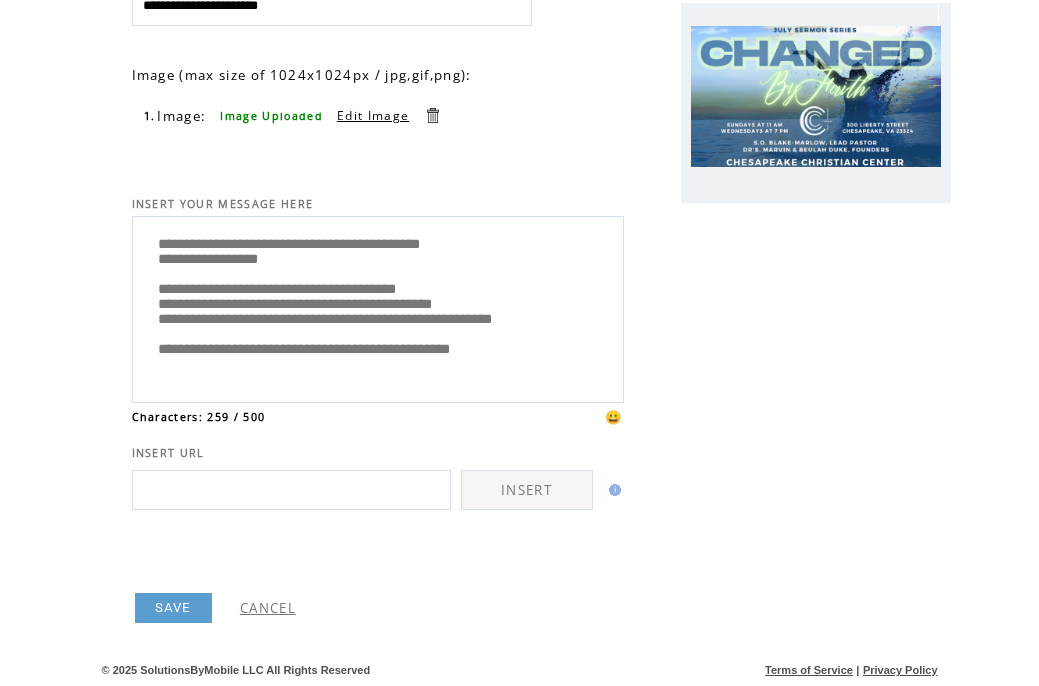 type on "**********" 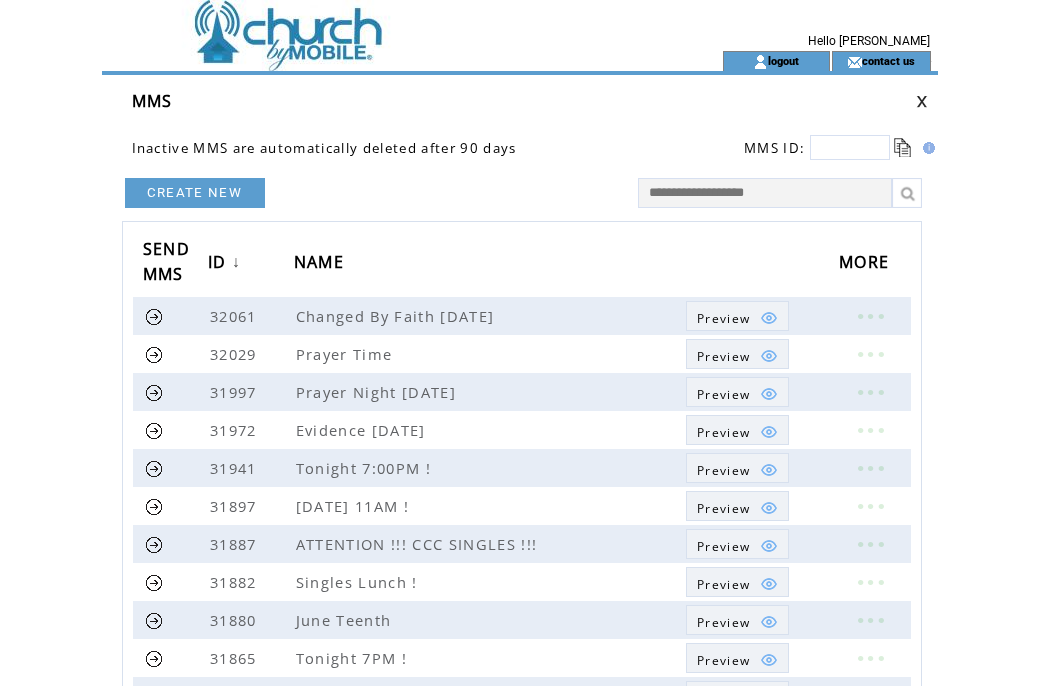scroll, scrollTop: 0, scrollLeft: 0, axis: both 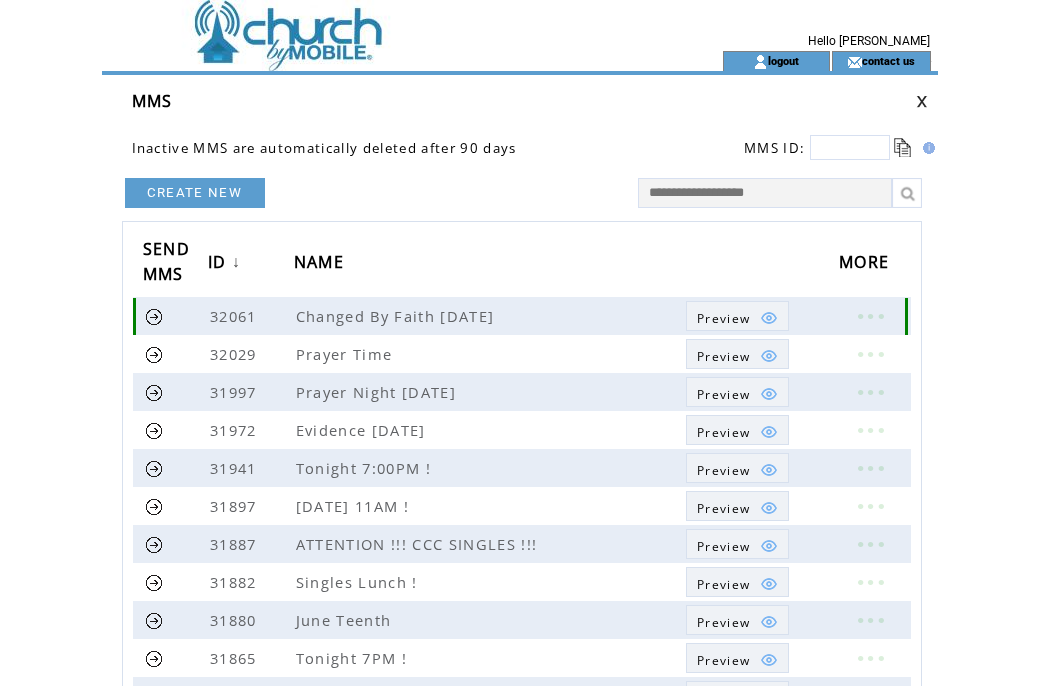 click at bounding box center [154, 316] 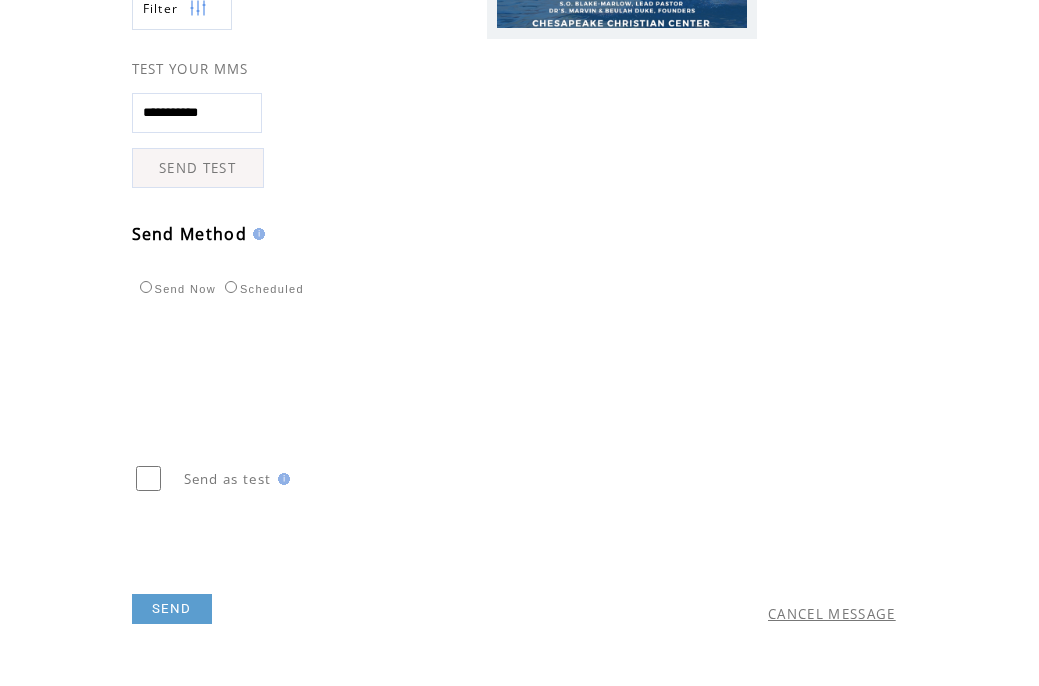 scroll, scrollTop: 508, scrollLeft: 0, axis: vertical 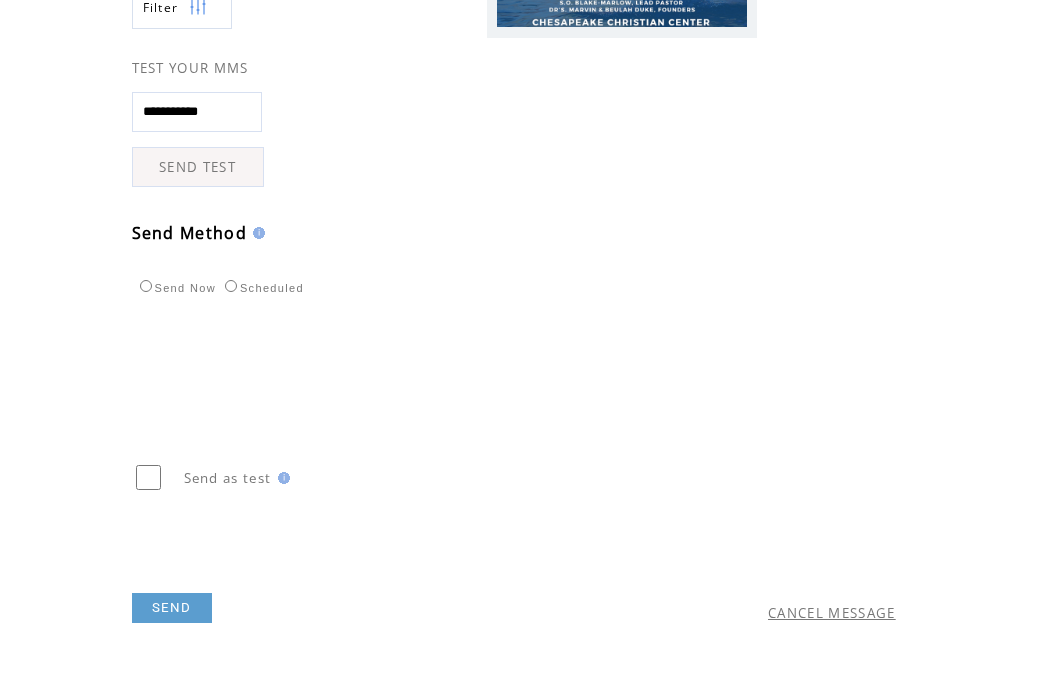 click on "SEND" at bounding box center [172, 608] 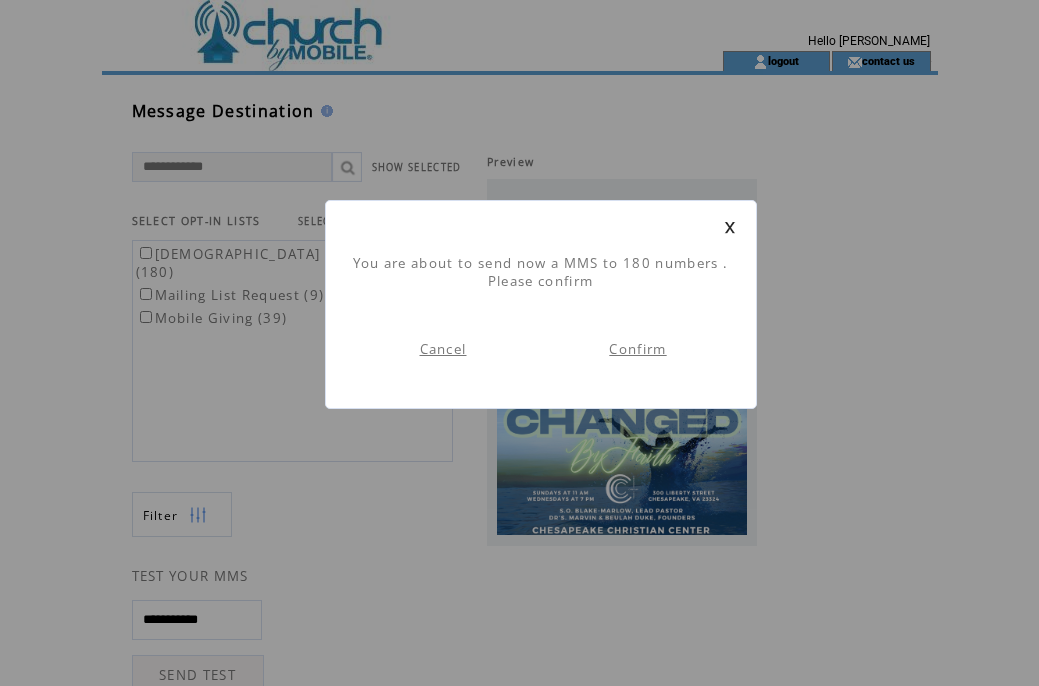 scroll, scrollTop: 1, scrollLeft: 0, axis: vertical 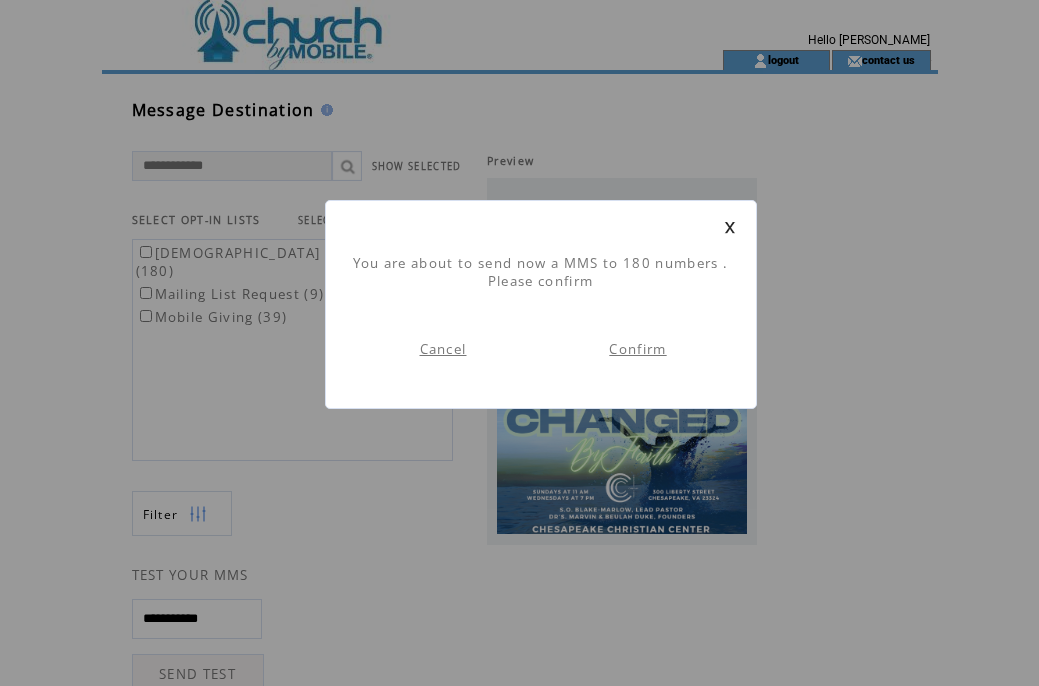 click on "Confirm" at bounding box center (637, 349) 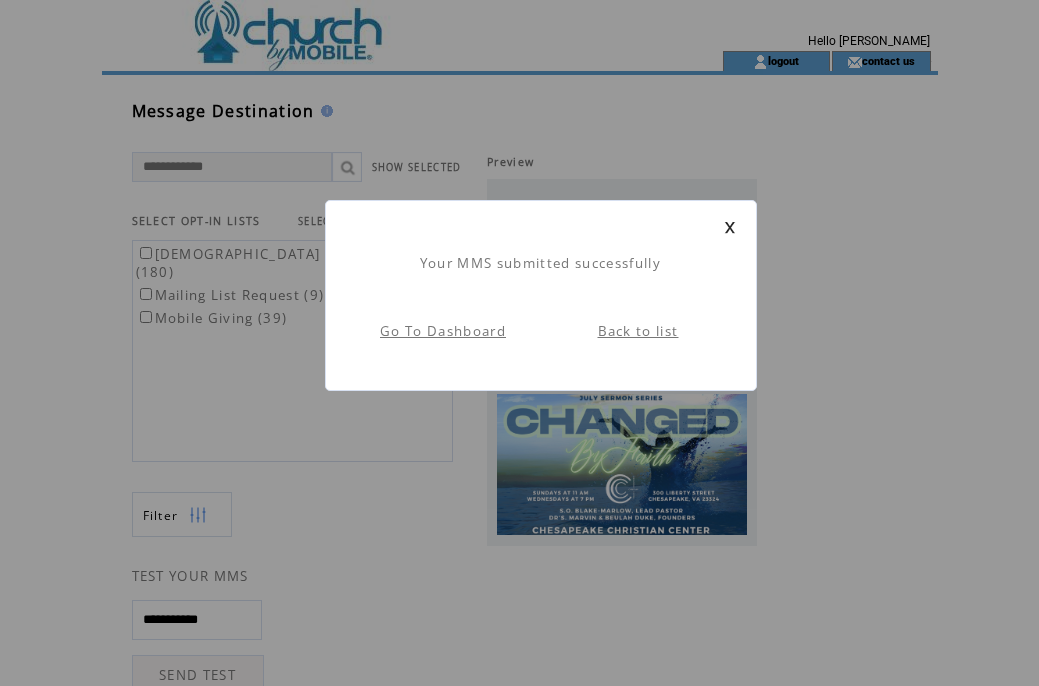 scroll, scrollTop: 1, scrollLeft: 0, axis: vertical 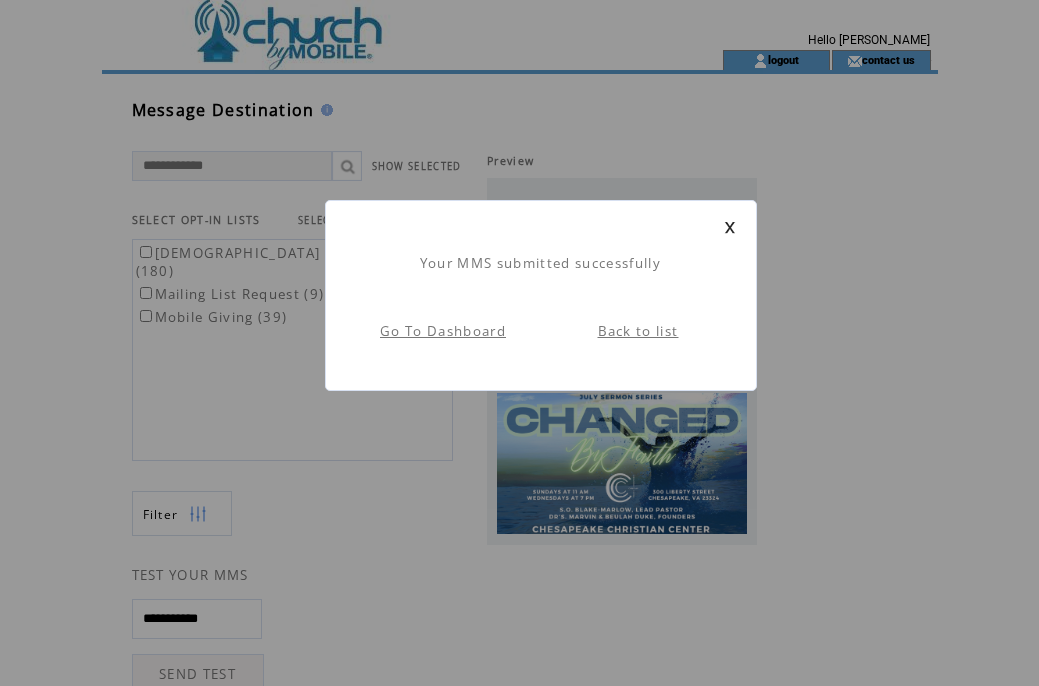 click at bounding box center [730, 227] 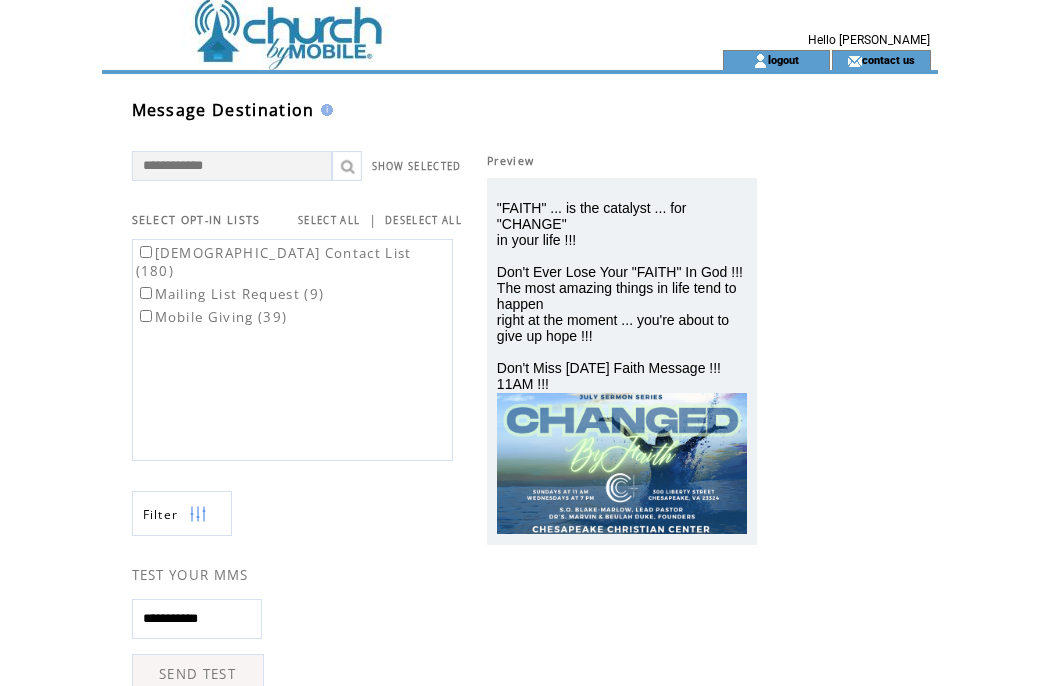 scroll, scrollTop: 0, scrollLeft: 0, axis: both 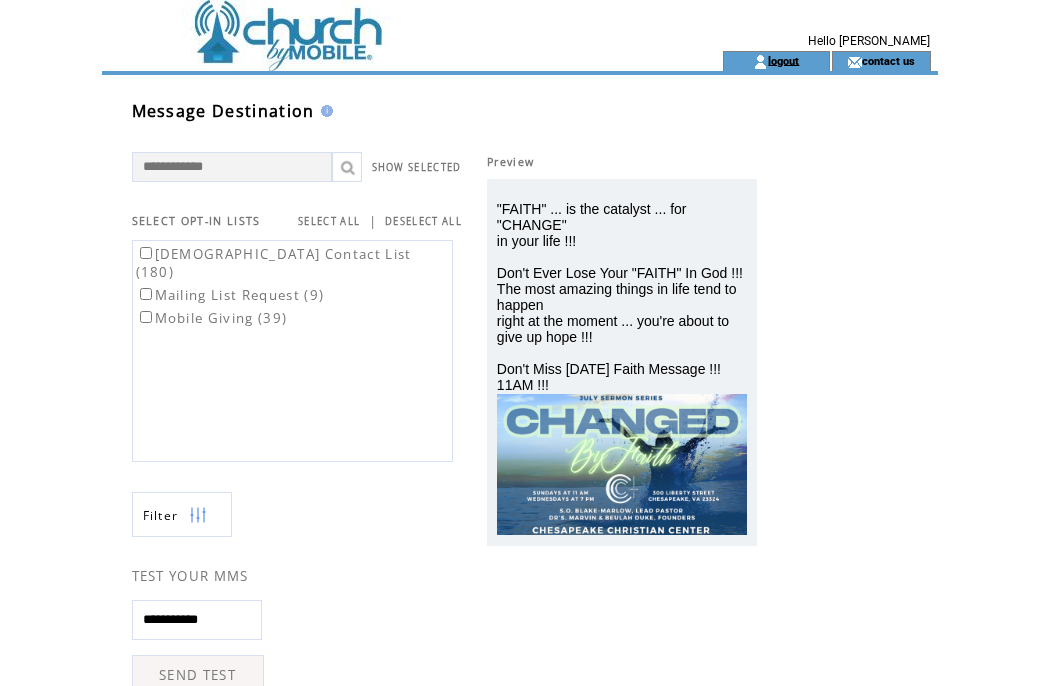 click on "logout" at bounding box center (783, 60) 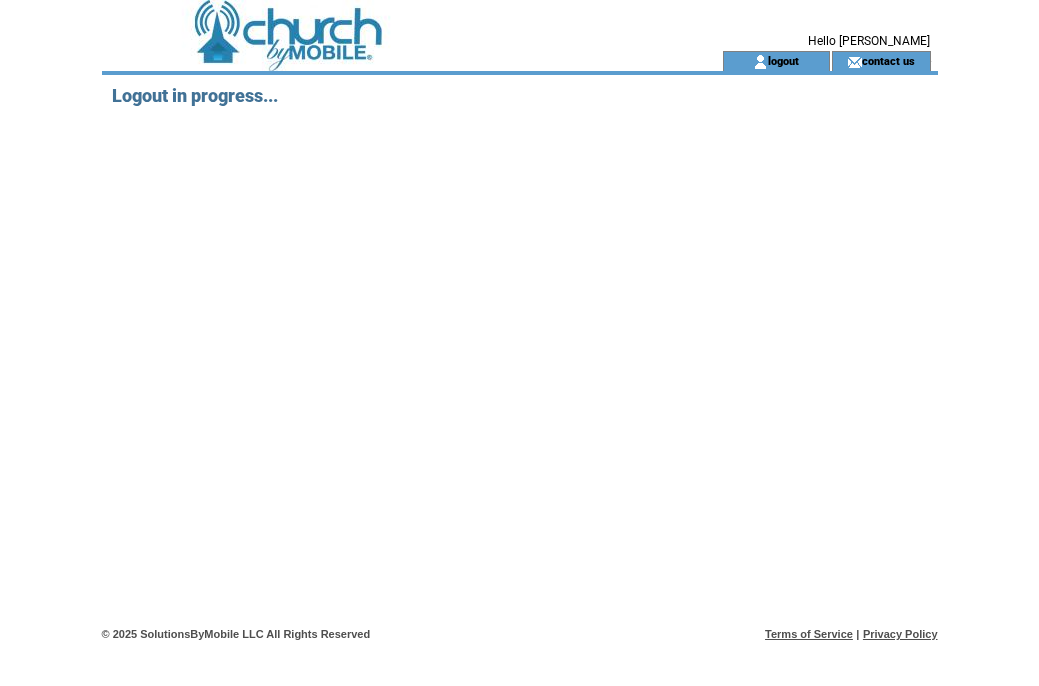 scroll, scrollTop: 0, scrollLeft: 0, axis: both 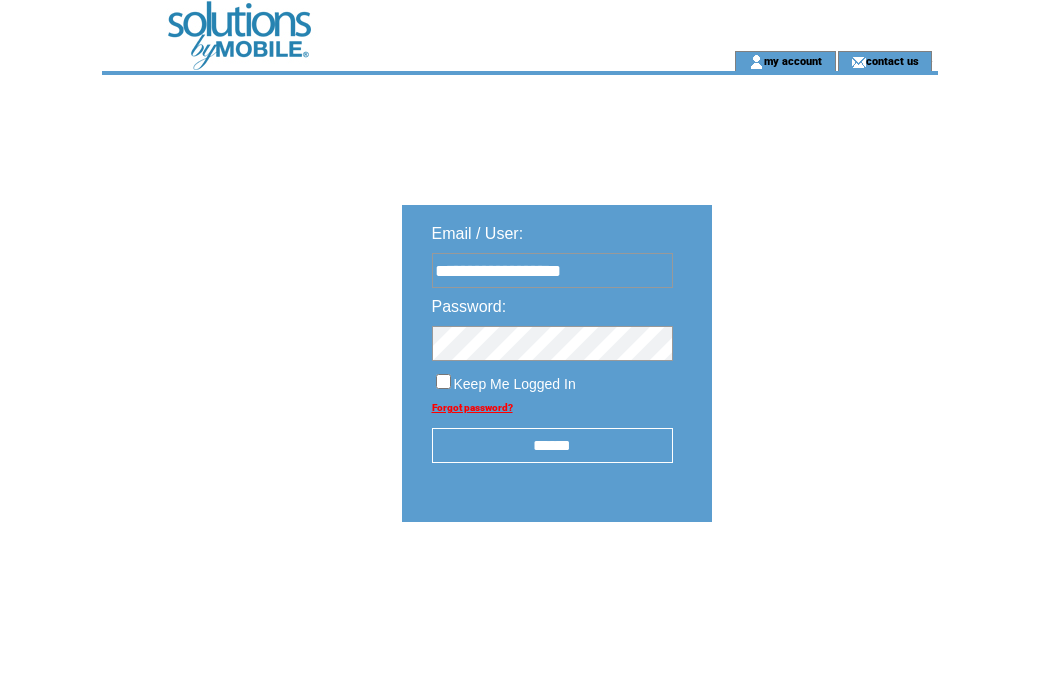 type on "**********" 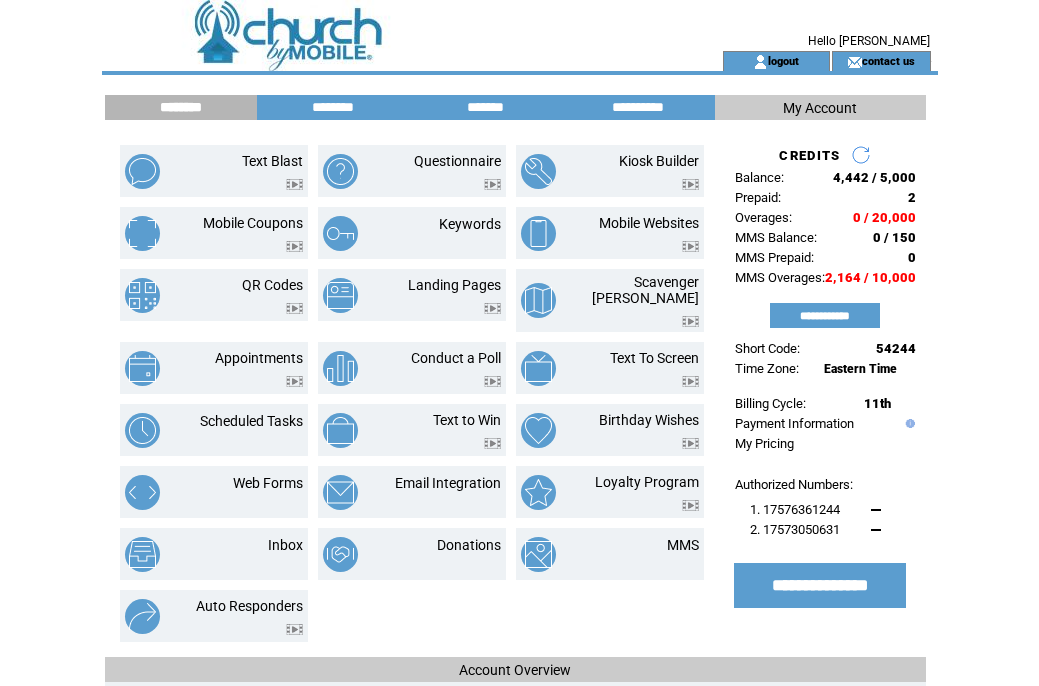 scroll, scrollTop: 0, scrollLeft: 0, axis: both 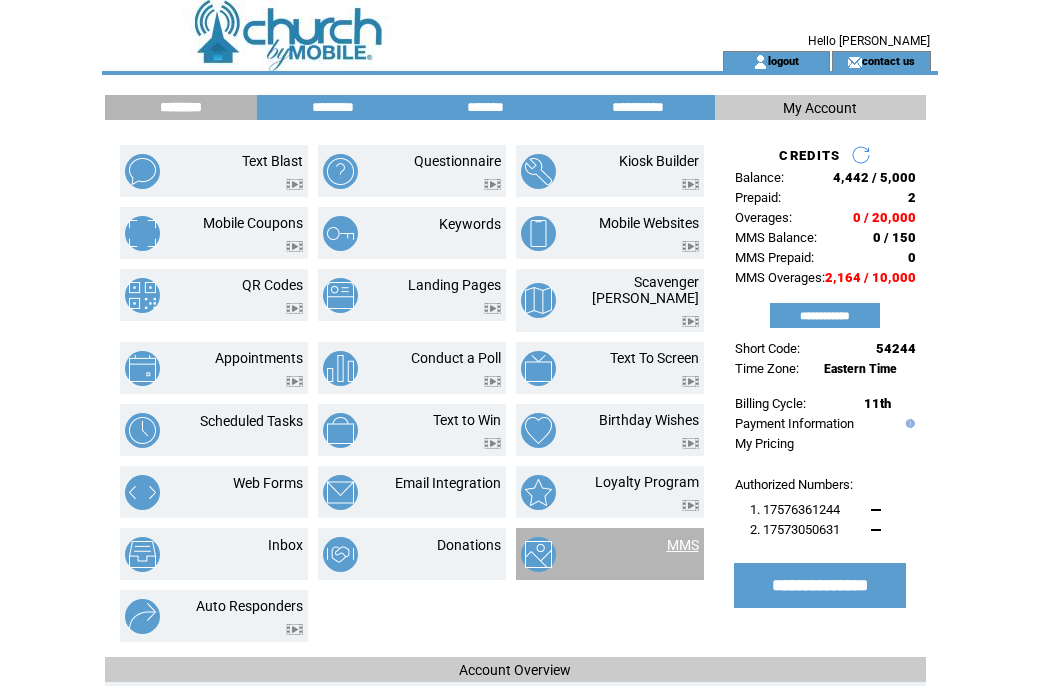 click on "MMS" at bounding box center (683, 545) 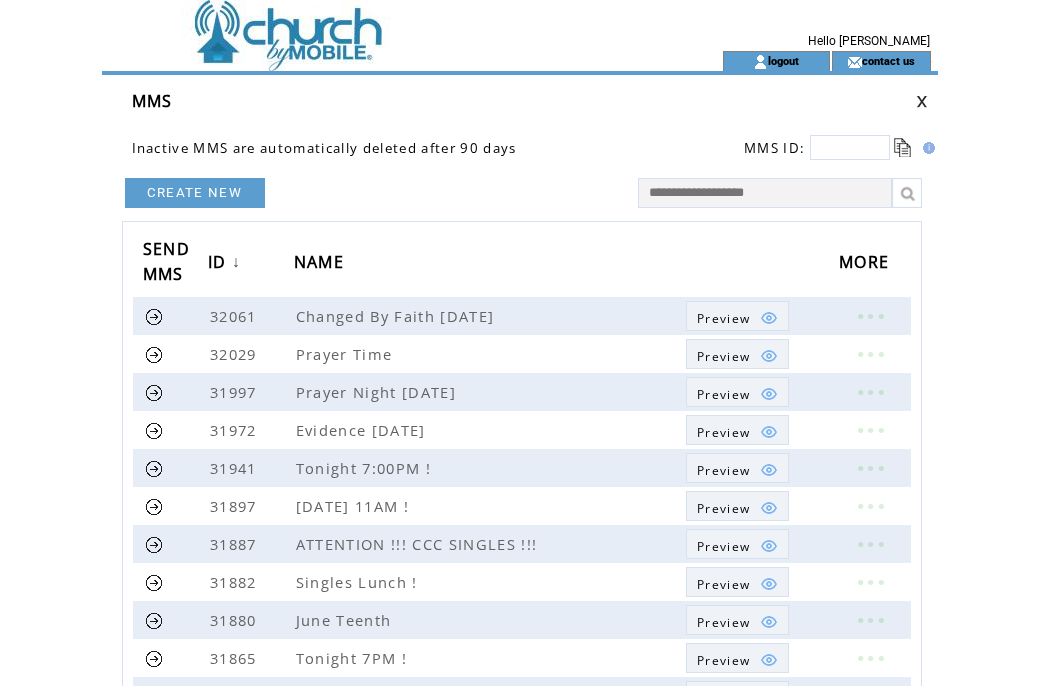 scroll, scrollTop: 0, scrollLeft: 0, axis: both 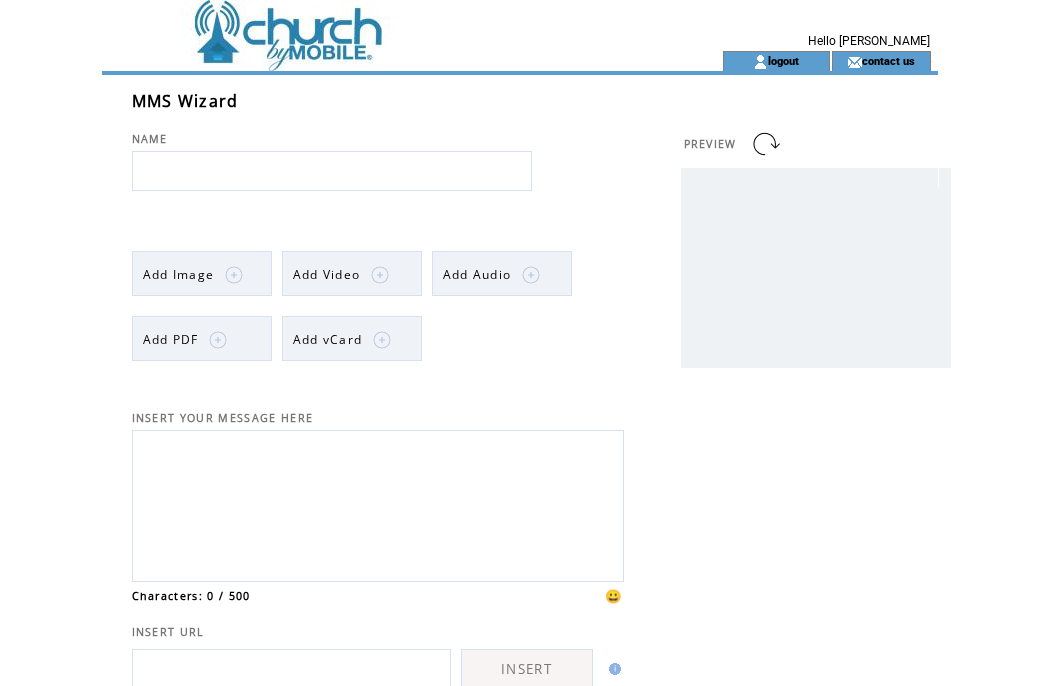 click on "Add Image" at bounding box center (179, 274) 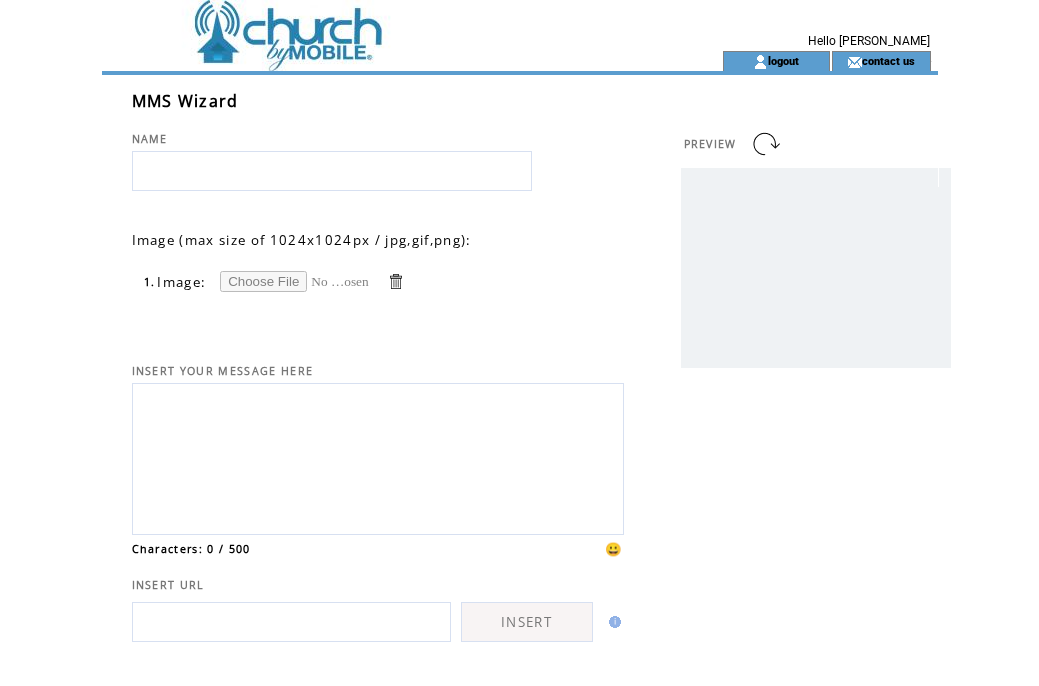 scroll, scrollTop: 0, scrollLeft: 0, axis: both 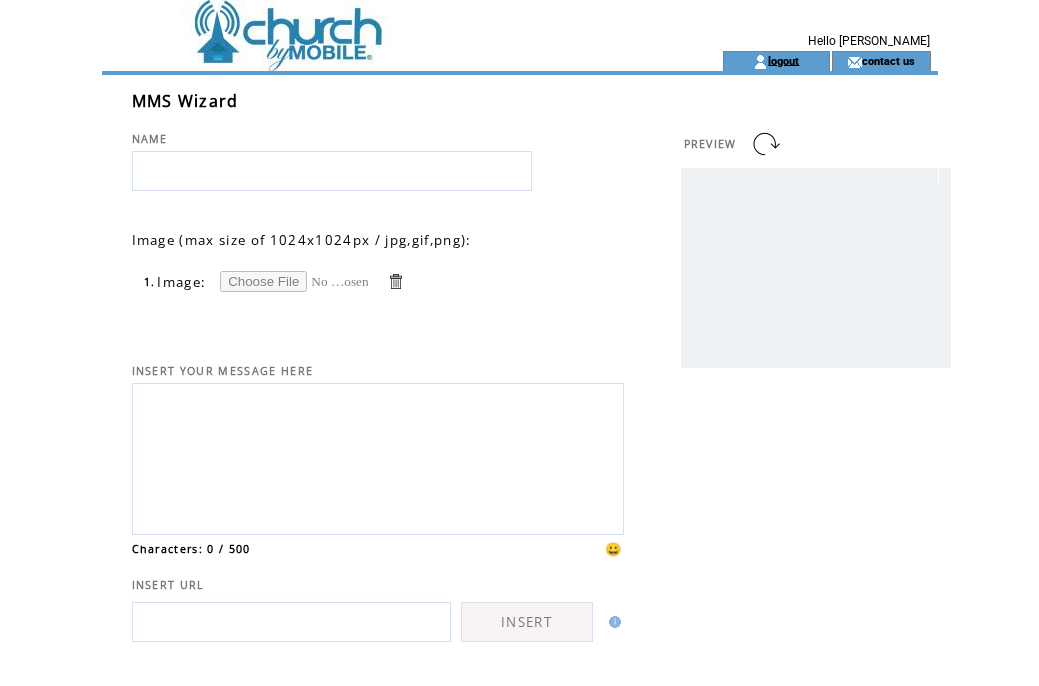 click on "logout" at bounding box center (783, 60) 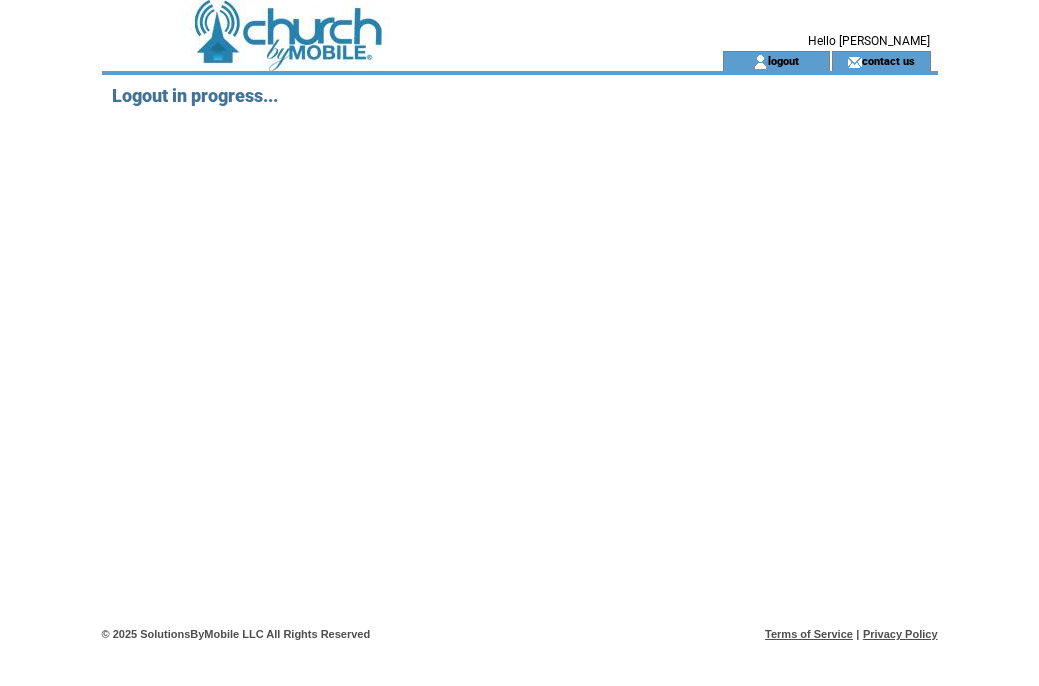 scroll, scrollTop: 0, scrollLeft: 0, axis: both 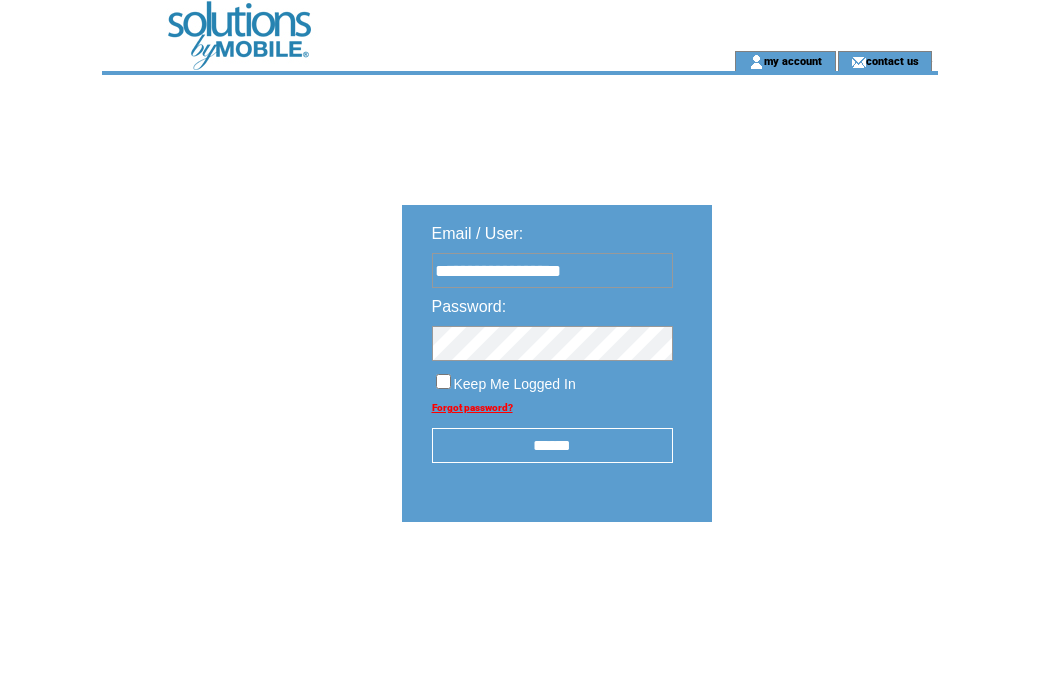 type on "**********" 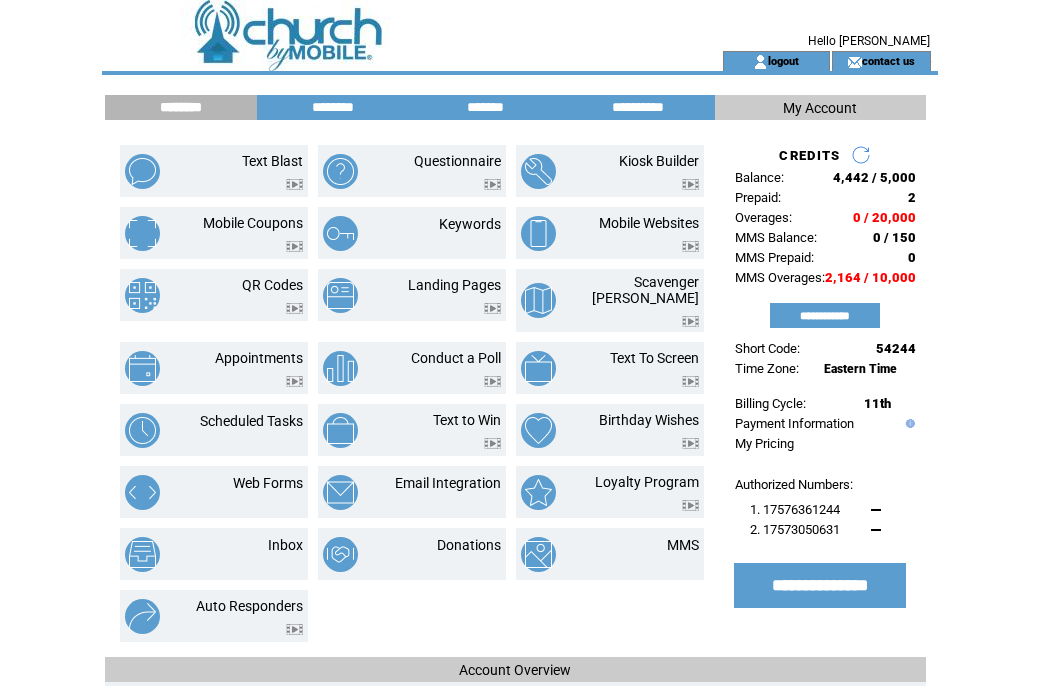 scroll, scrollTop: 0, scrollLeft: 0, axis: both 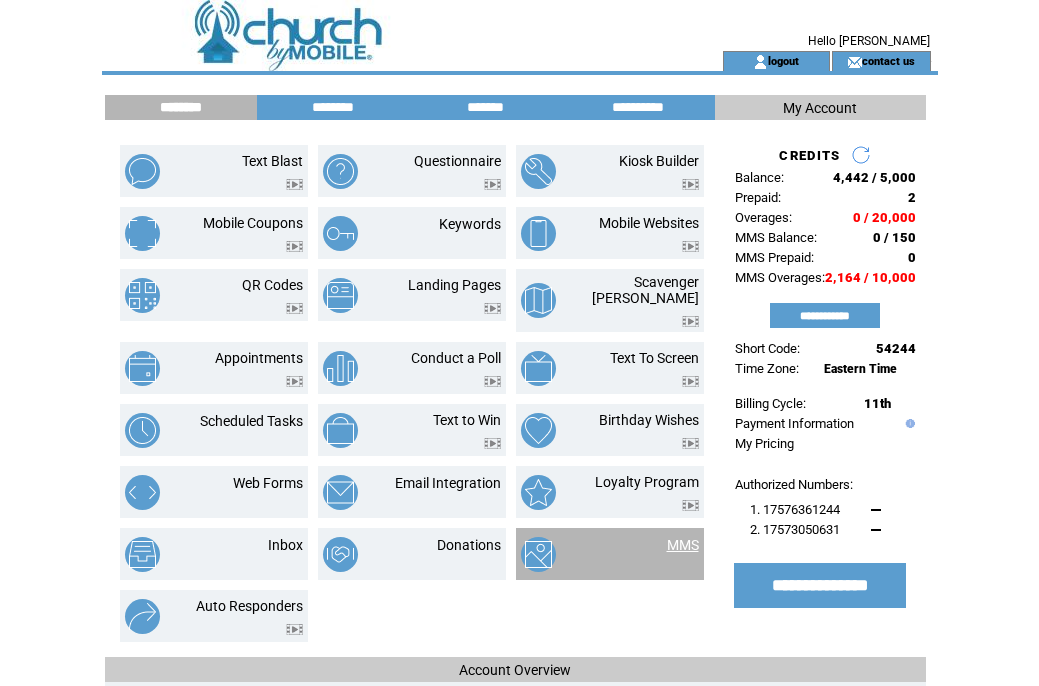 click on "MMS" at bounding box center (683, 545) 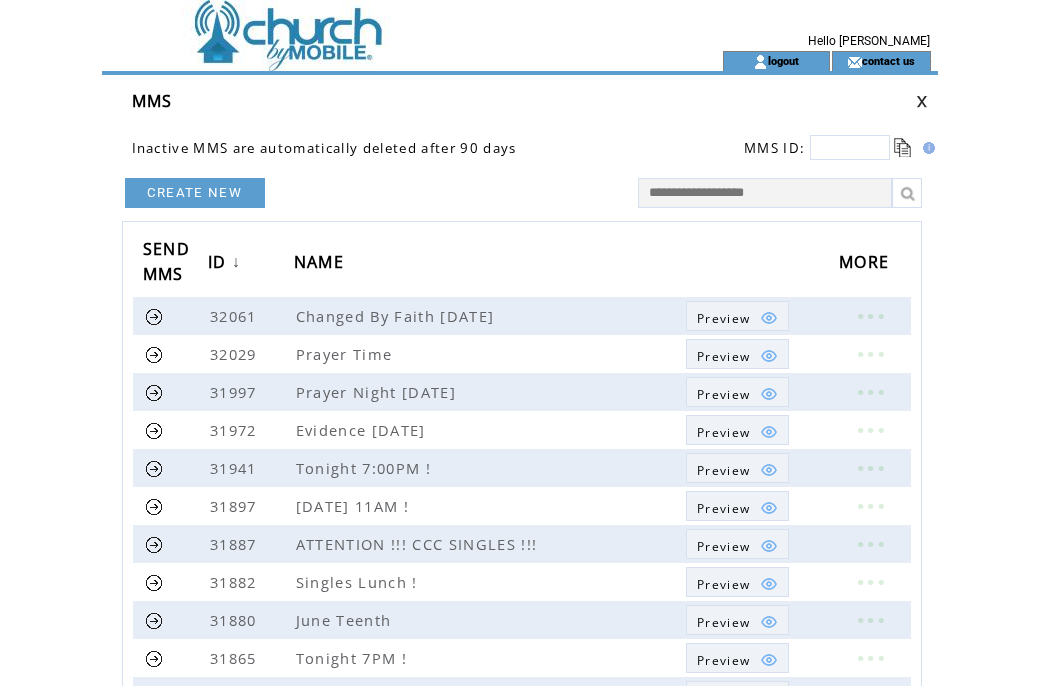 scroll, scrollTop: 0, scrollLeft: 0, axis: both 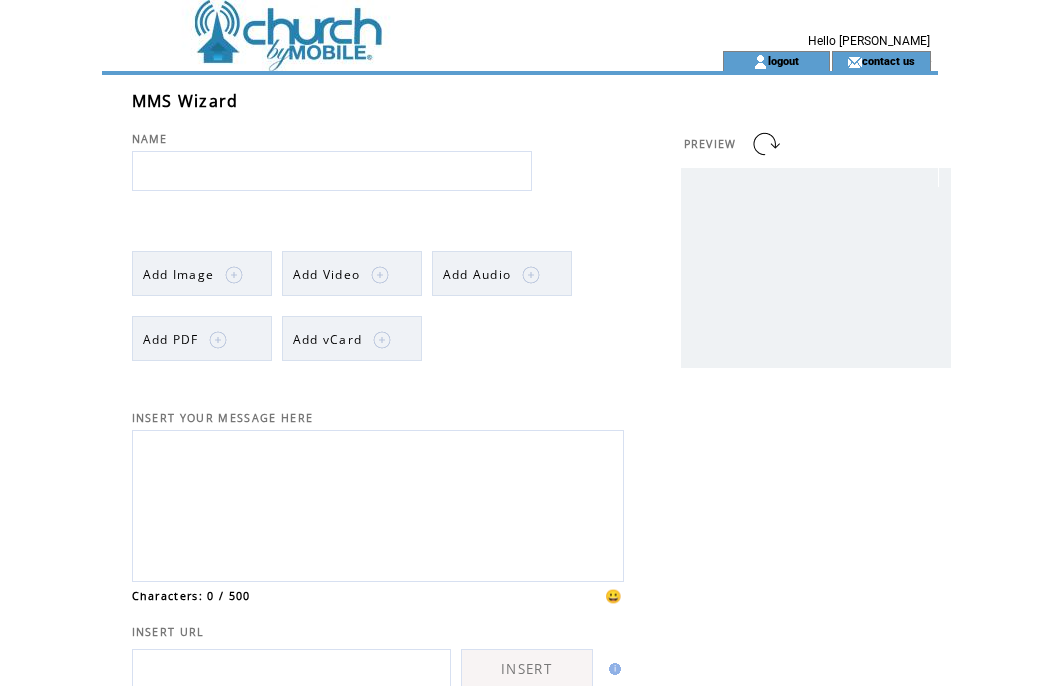 click on "Add Image" at bounding box center (179, 274) 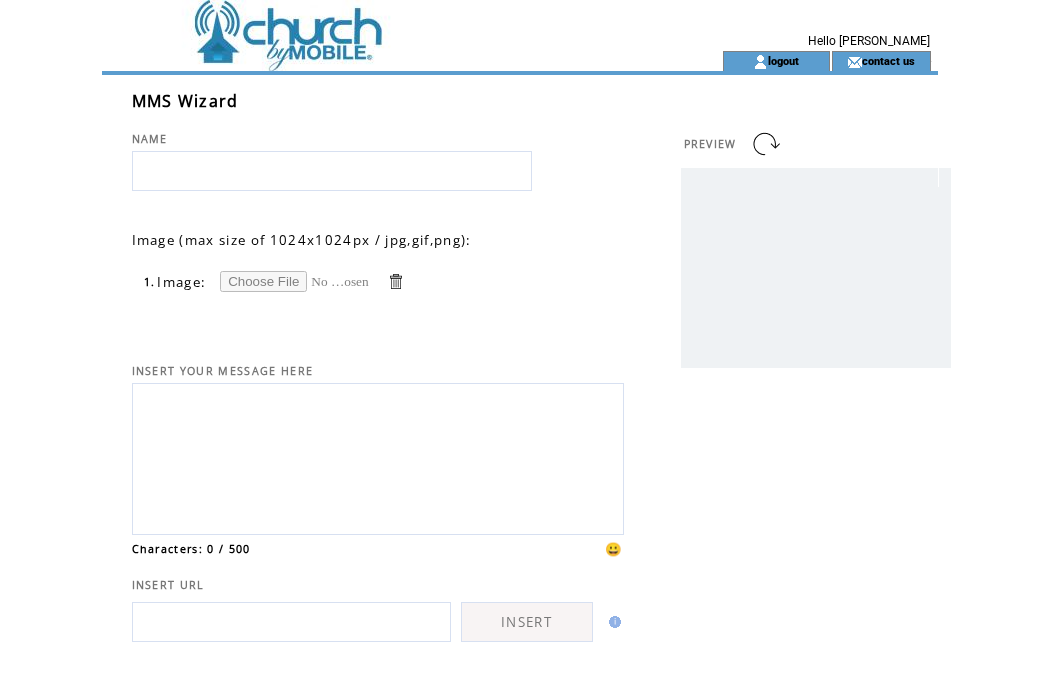 scroll, scrollTop: 0, scrollLeft: 0, axis: both 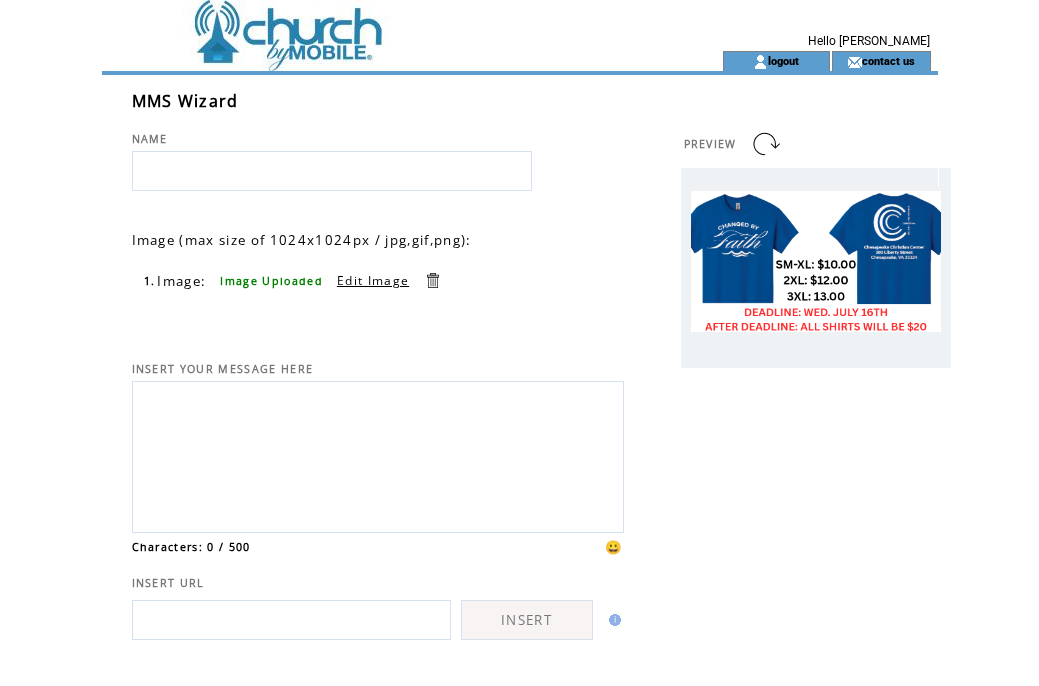click at bounding box center (332, 171) 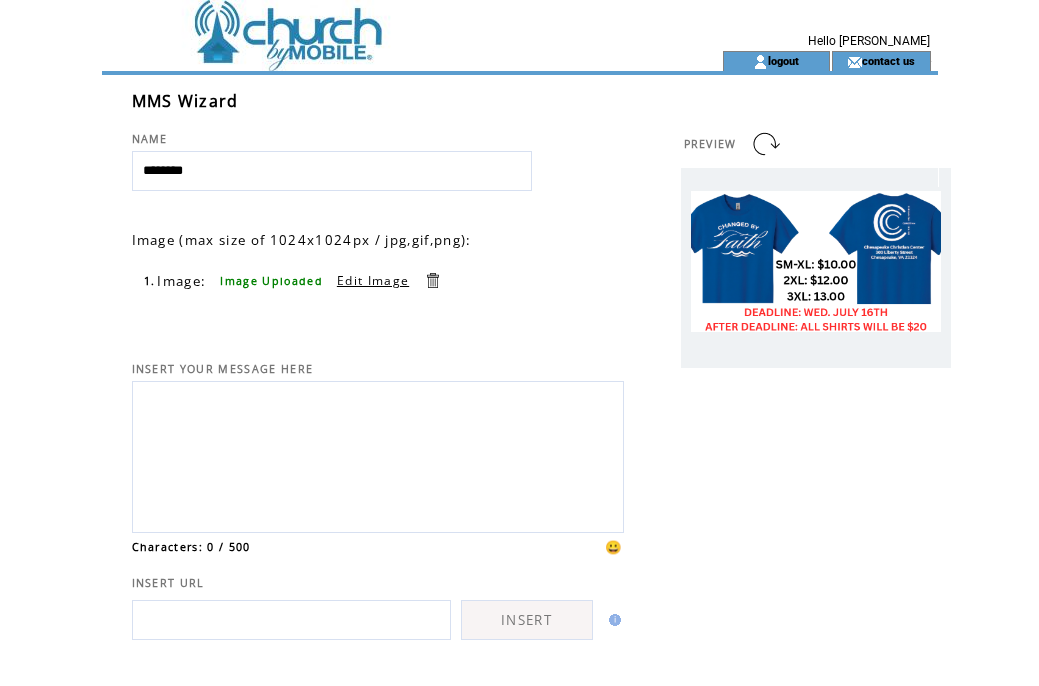 type on "********" 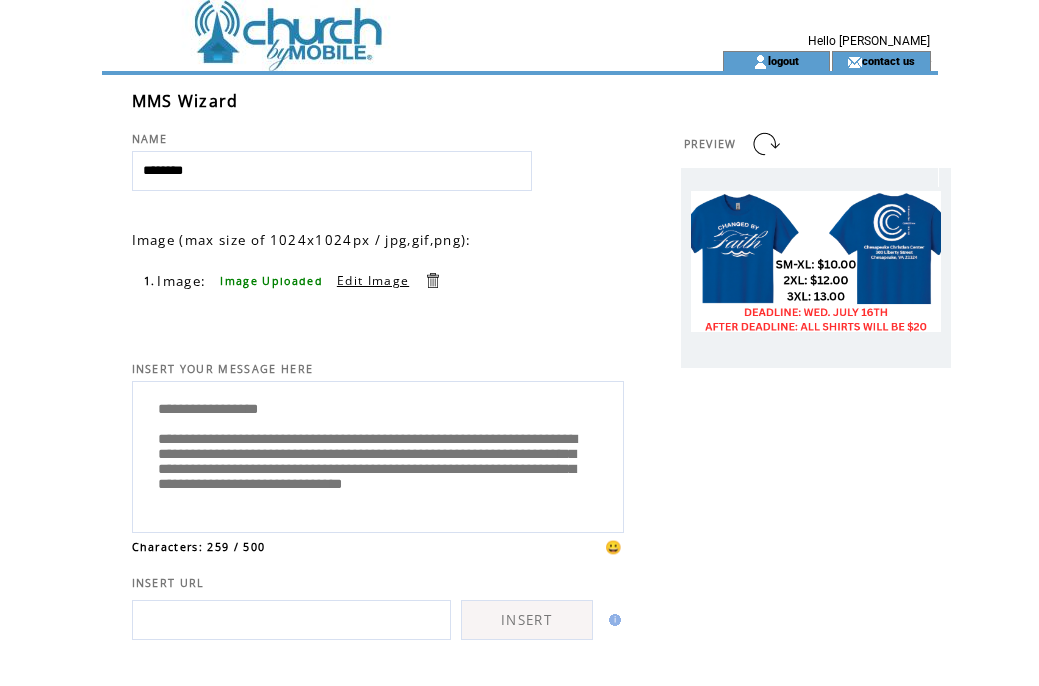 scroll, scrollTop: 5, scrollLeft: 0, axis: vertical 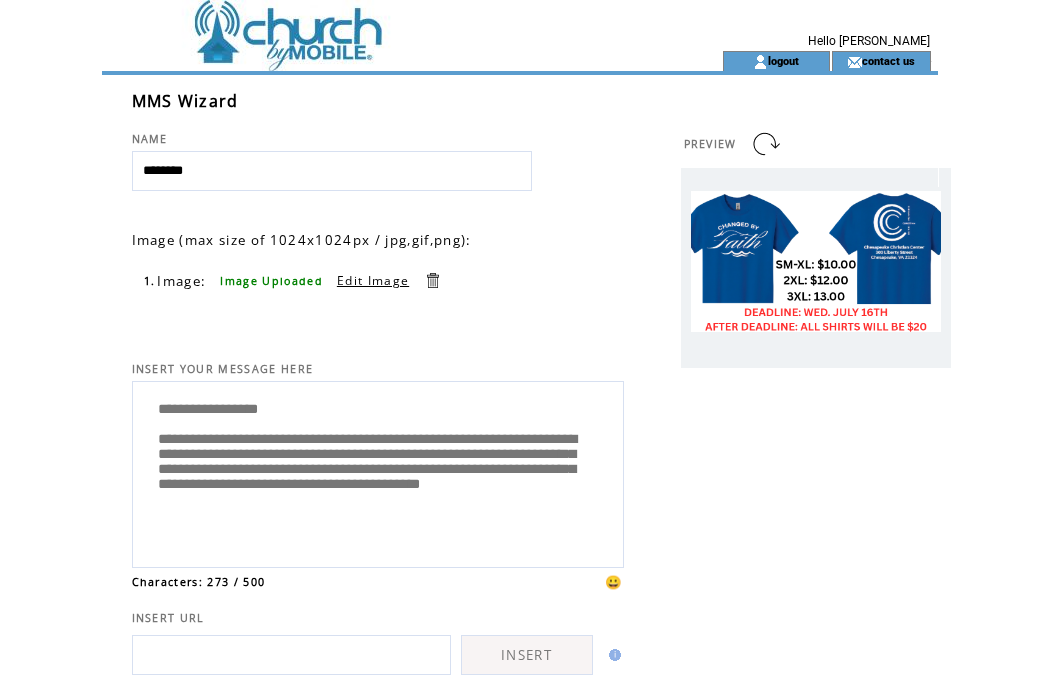 click on "**********" at bounding box center (378, 472) 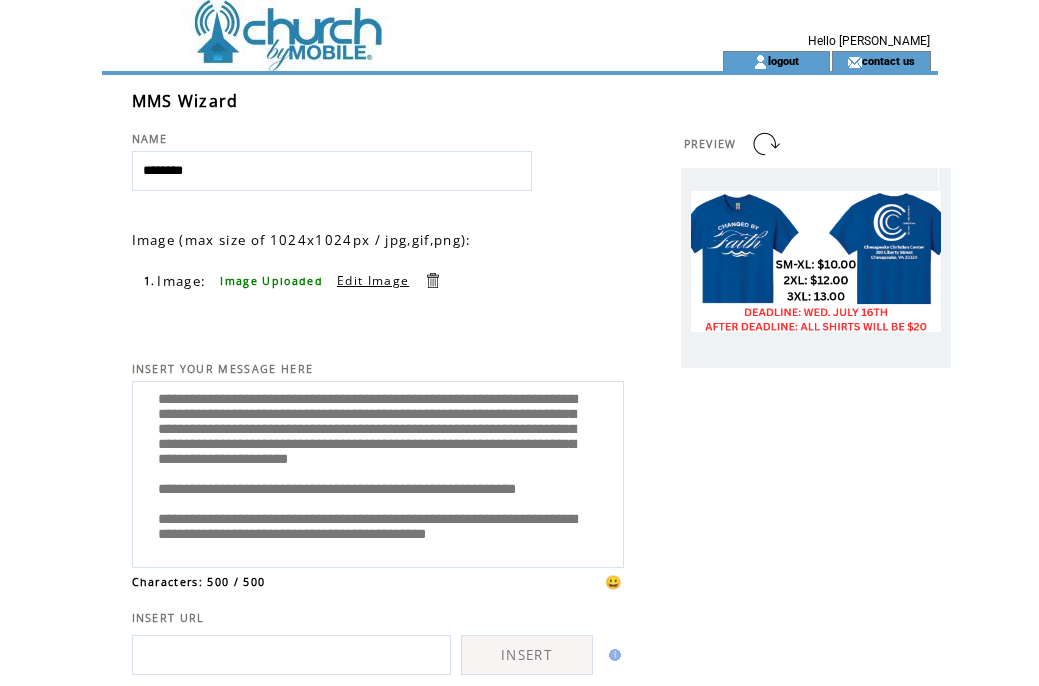 scroll, scrollTop: 180, scrollLeft: 0, axis: vertical 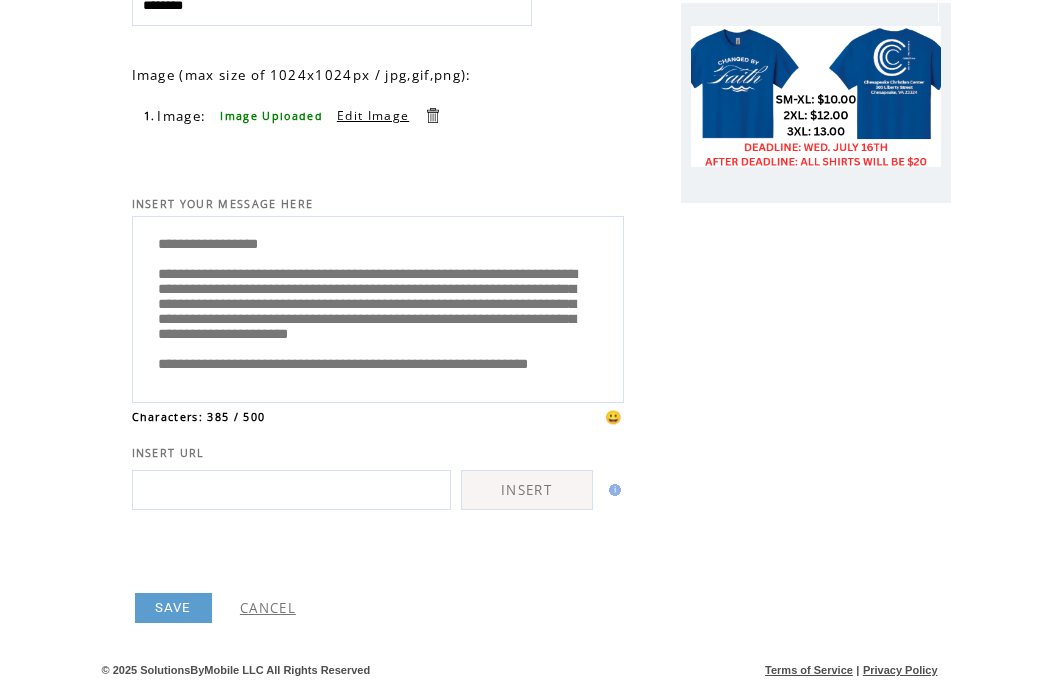 click on "**********" at bounding box center (378, 307) 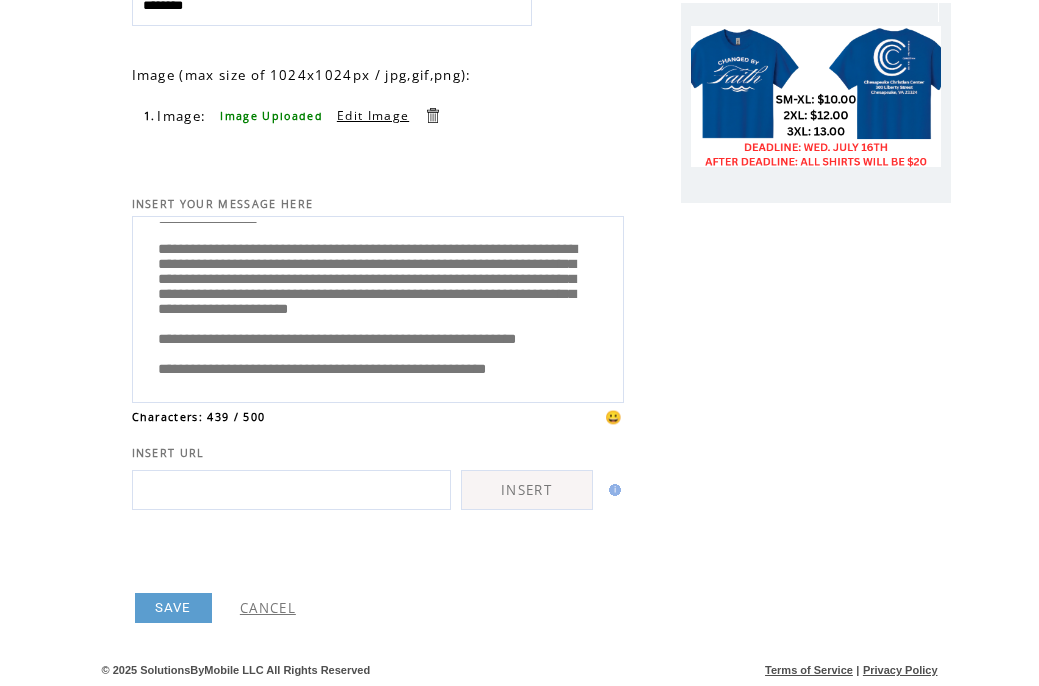 scroll, scrollTop: 200, scrollLeft: 0, axis: vertical 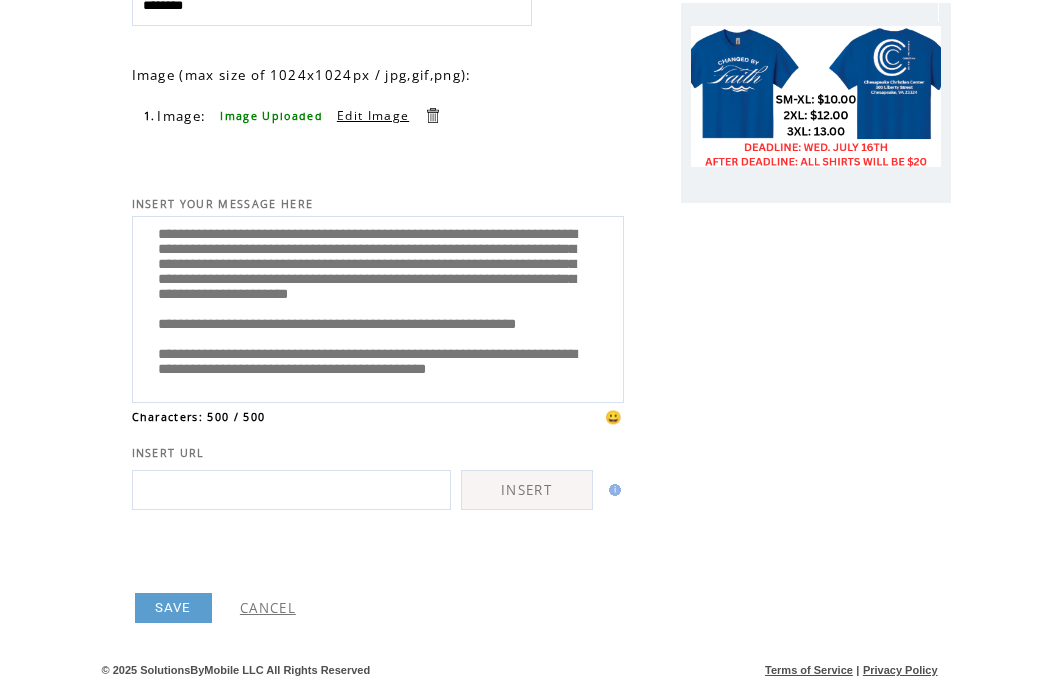 click on "**********" at bounding box center (378, 307) 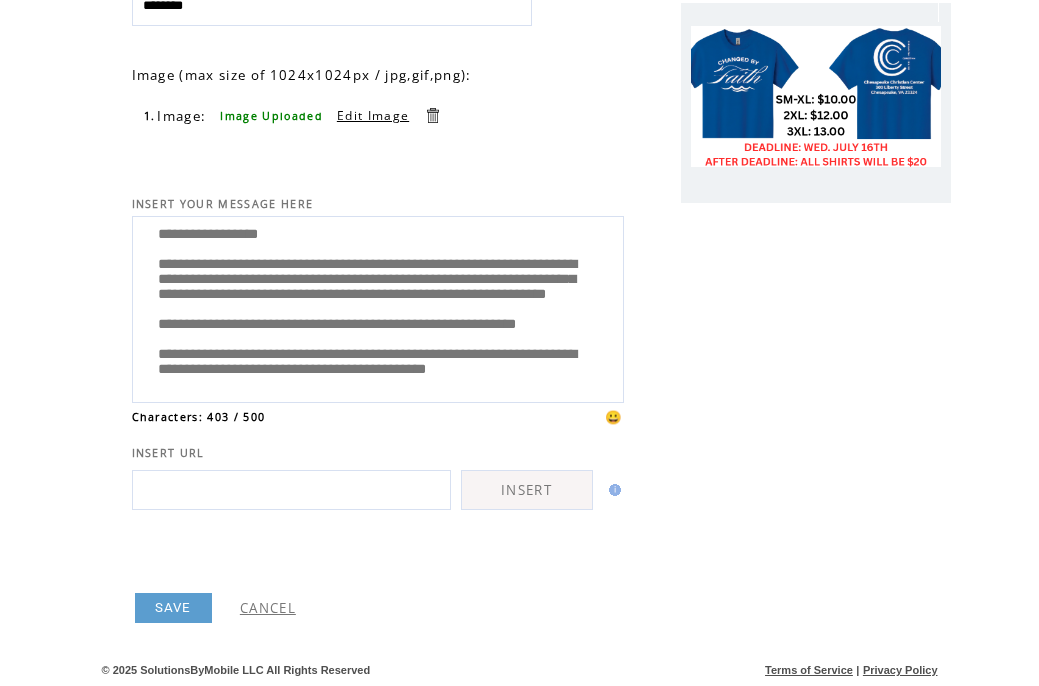 scroll, scrollTop: 140, scrollLeft: 0, axis: vertical 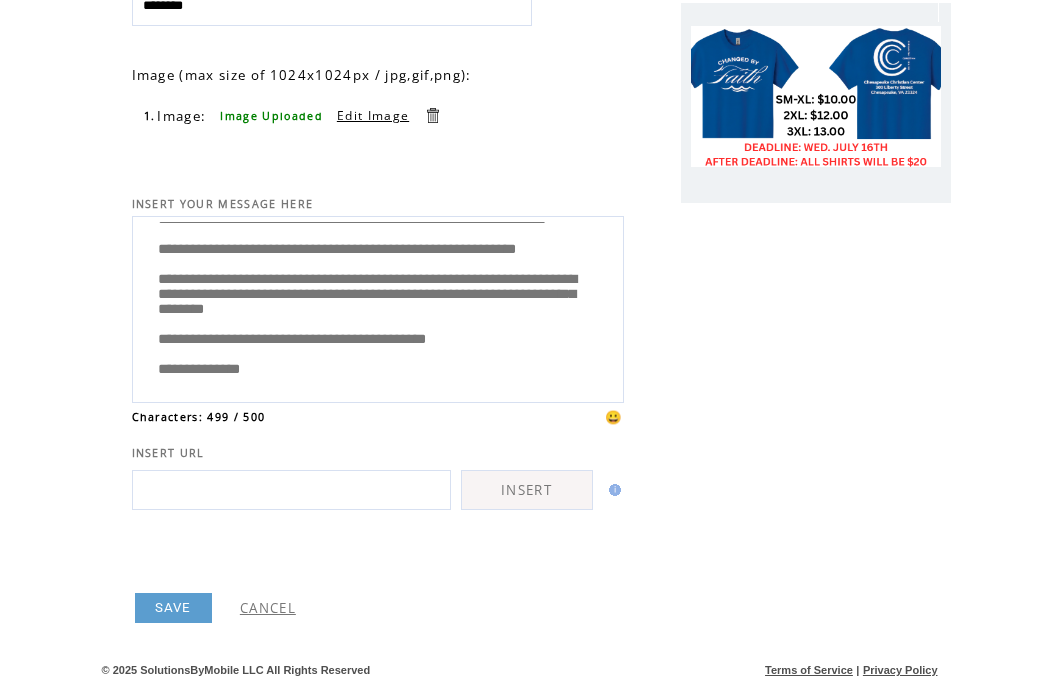 type on "**********" 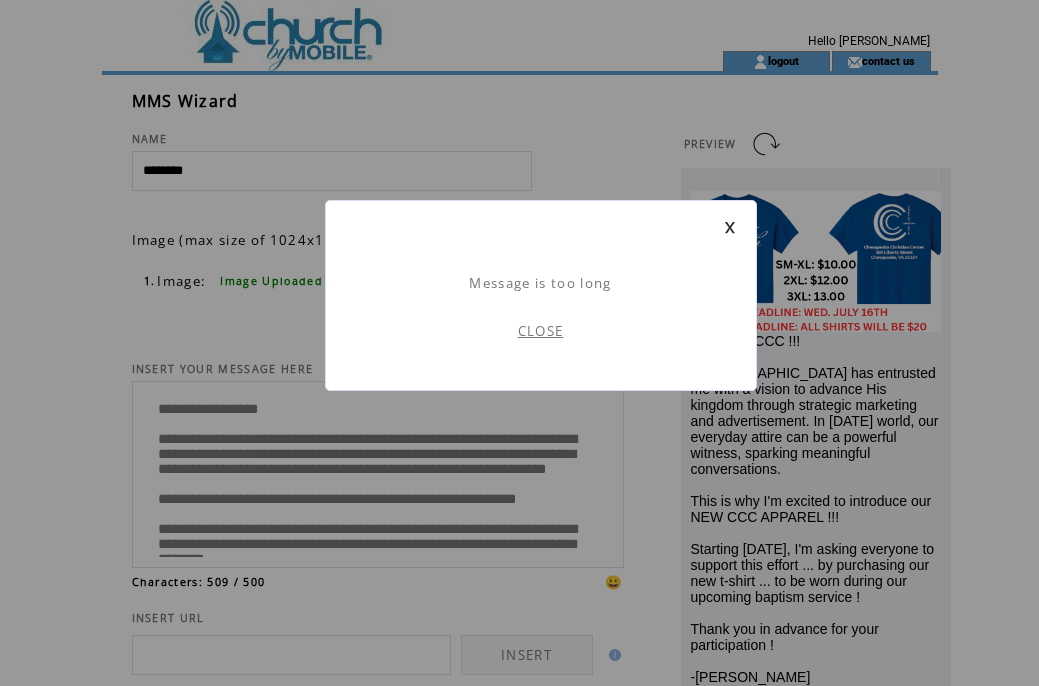 scroll, scrollTop: 1, scrollLeft: 0, axis: vertical 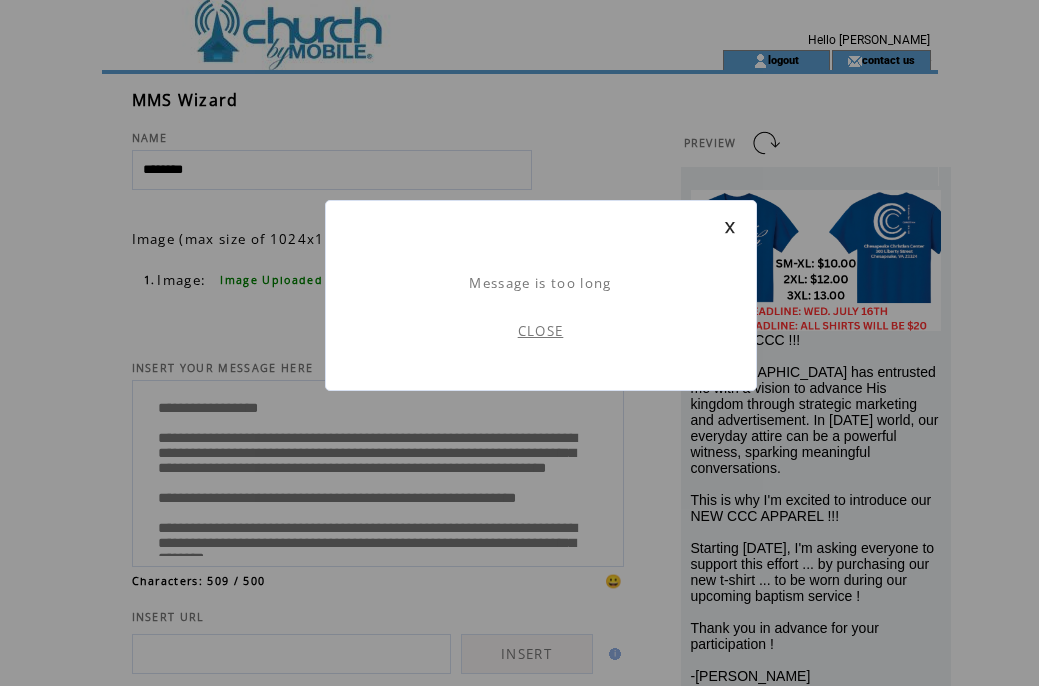 click on "Message is too long
CLOSE" at bounding box center (541, 295) 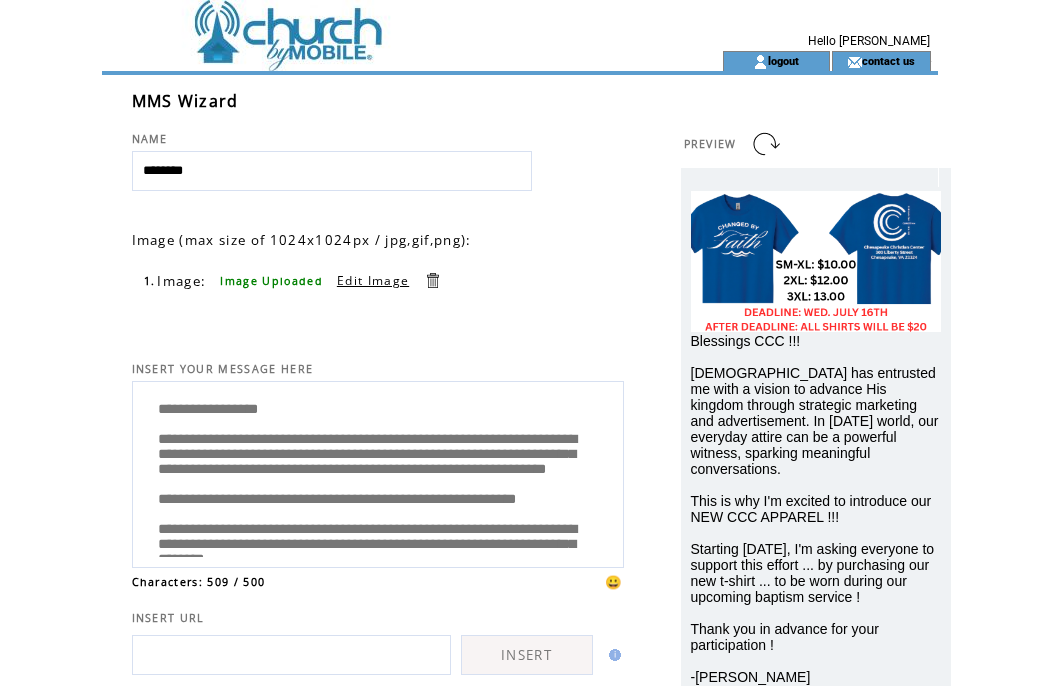 scroll, scrollTop: 88, scrollLeft: 0, axis: vertical 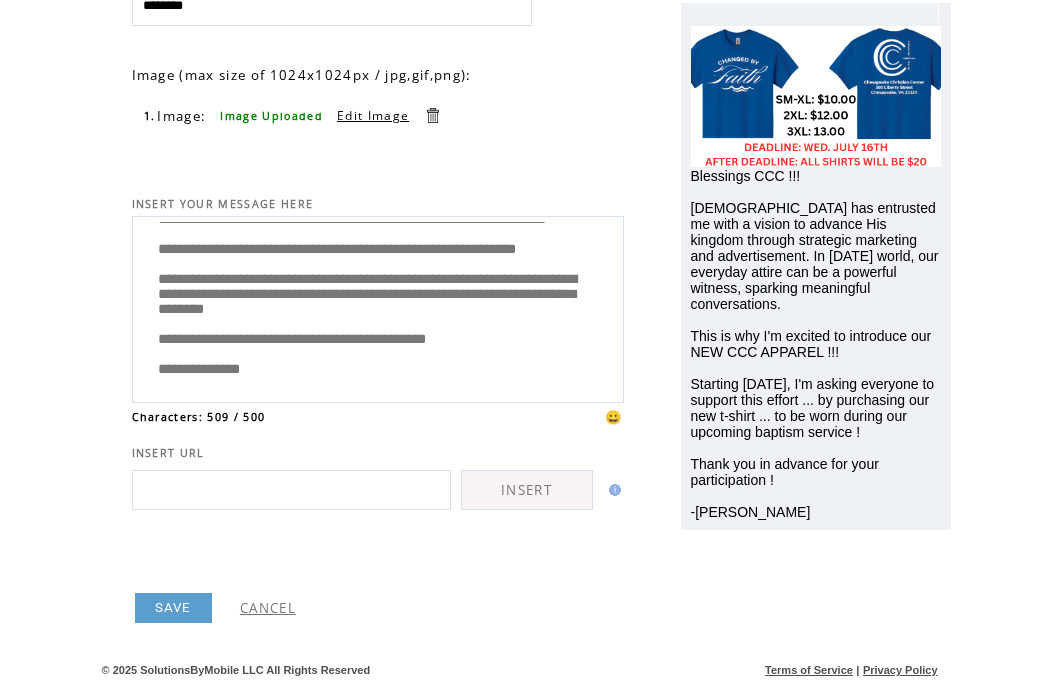click on "**********" at bounding box center [378, 307] 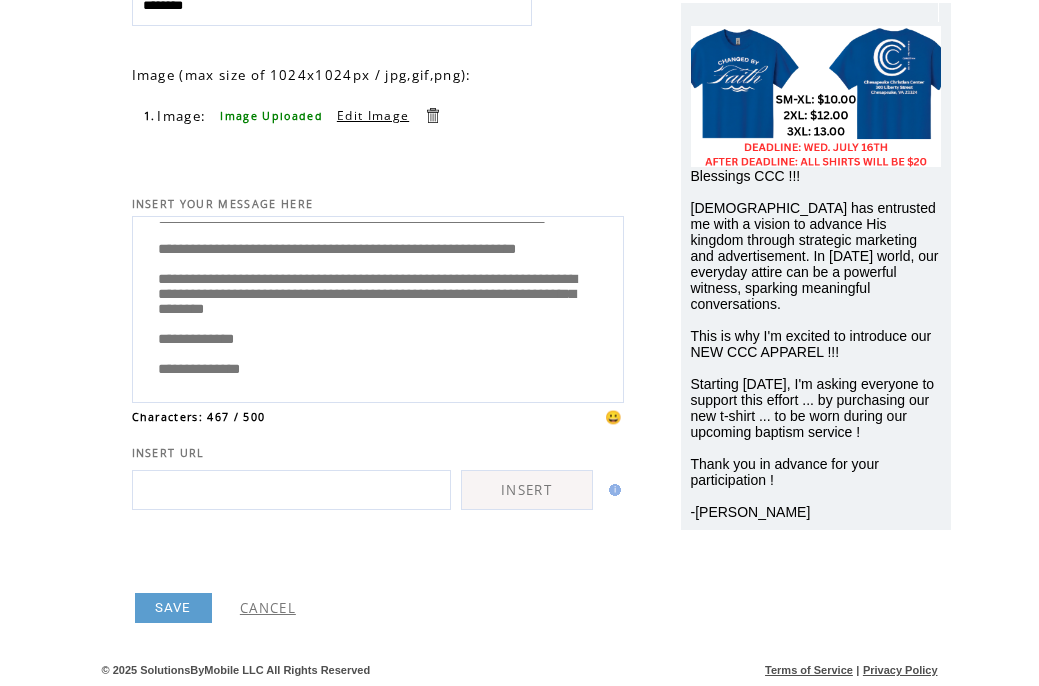 scroll, scrollTop: 220, scrollLeft: 0, axis: vertical 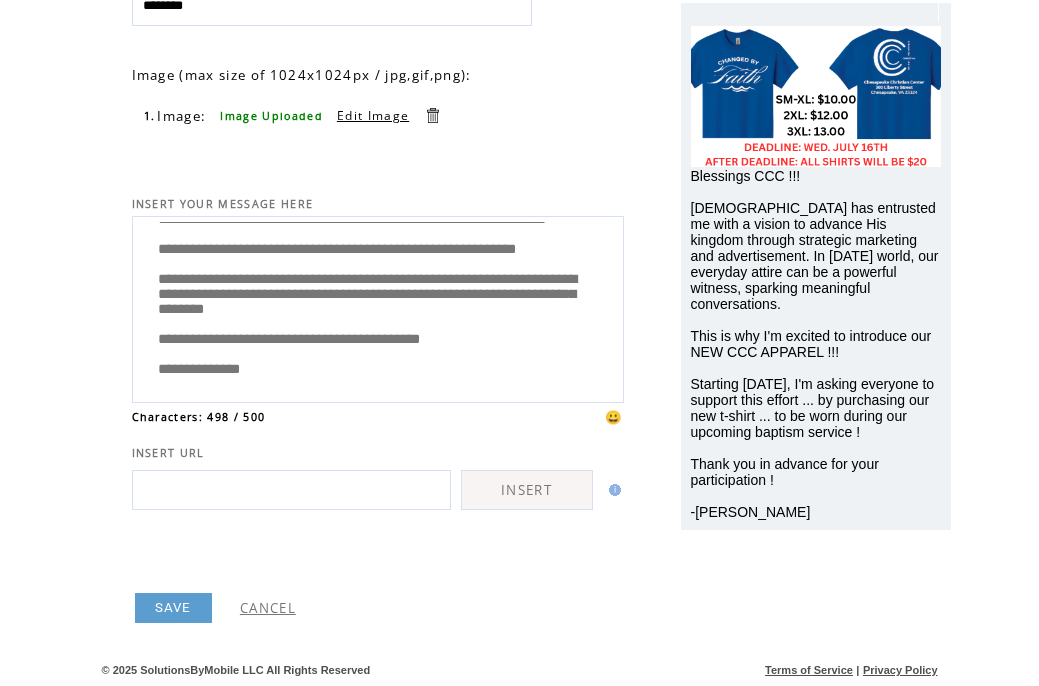 type on "**********" 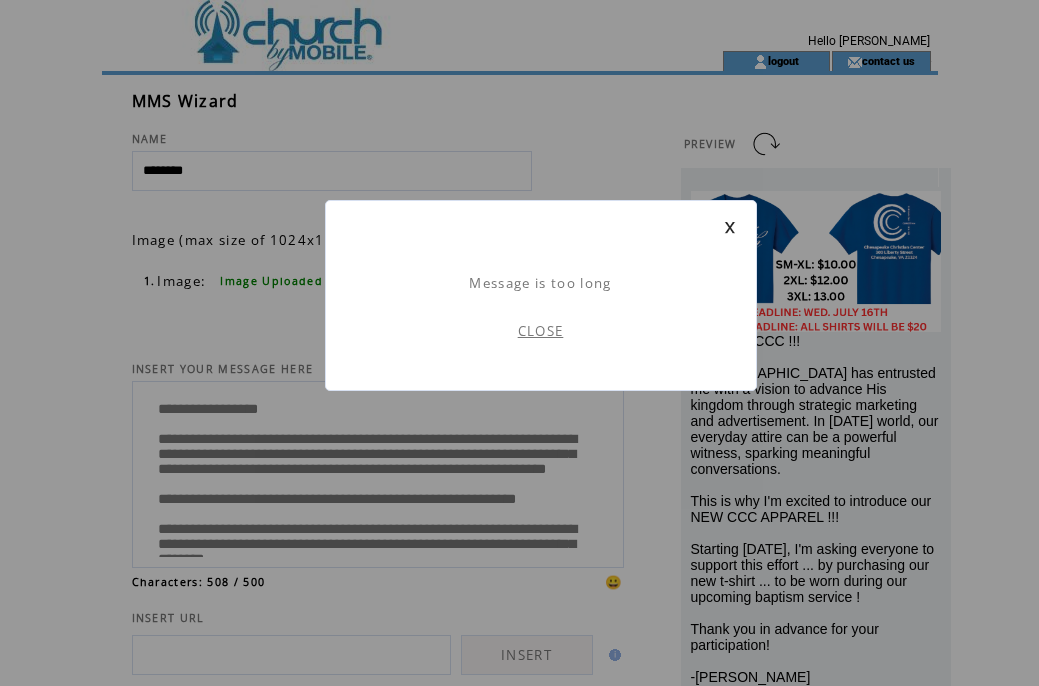 scroll, scrollTop: 1, scrollLeft: 0, axis: vertical 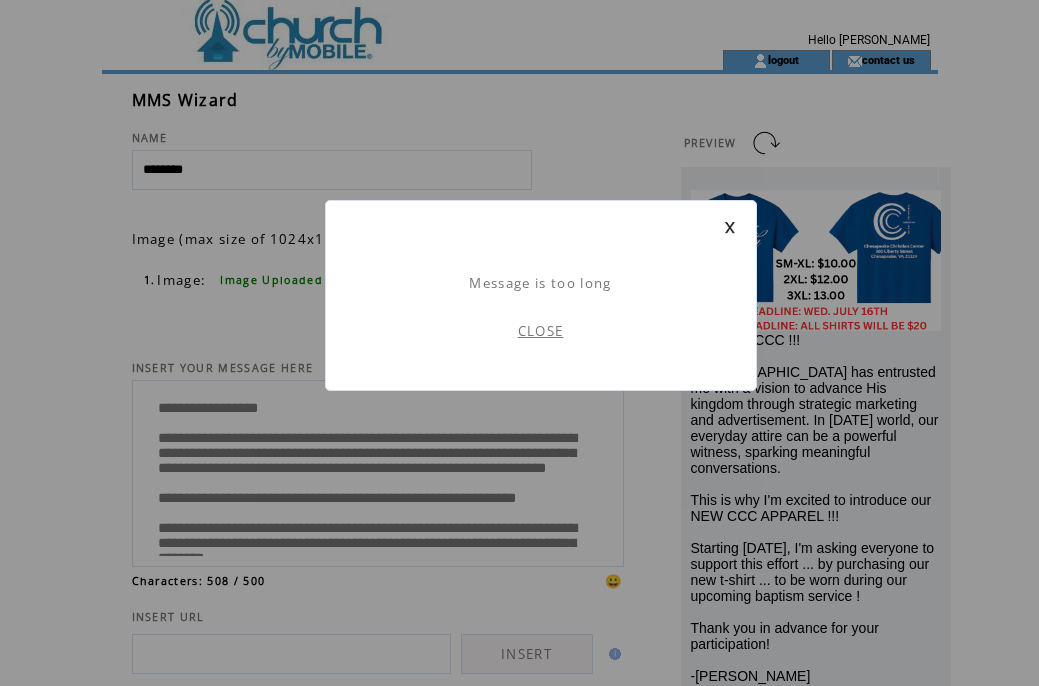 click at bounding box center (730, 227) 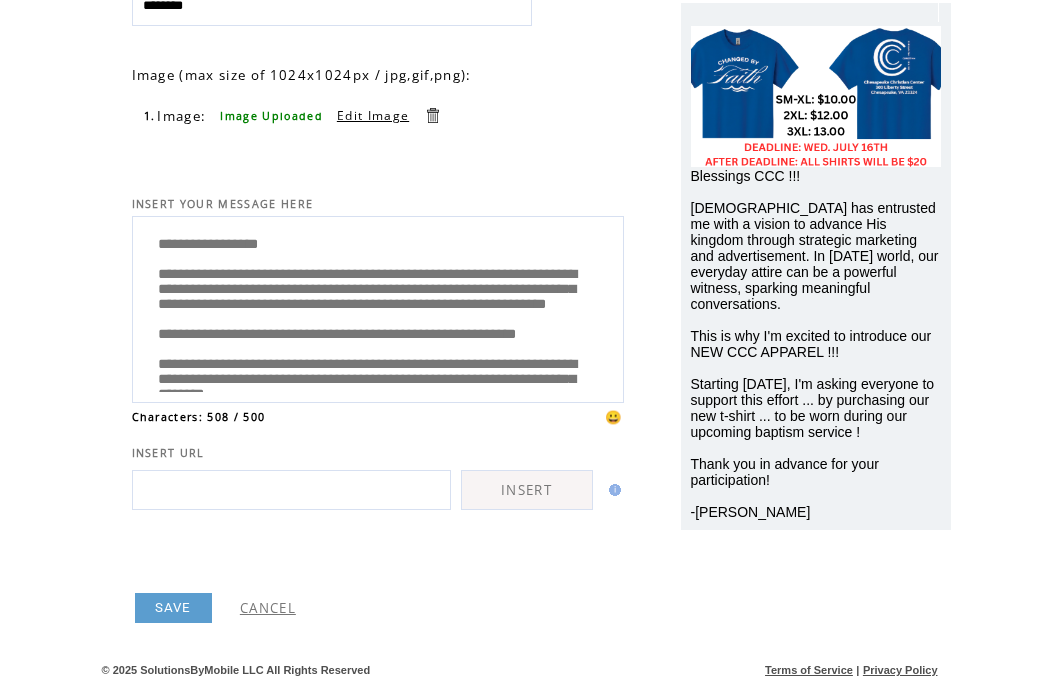 scroll, scrollTop: 175, scrollLeft: 0, axis: vertical 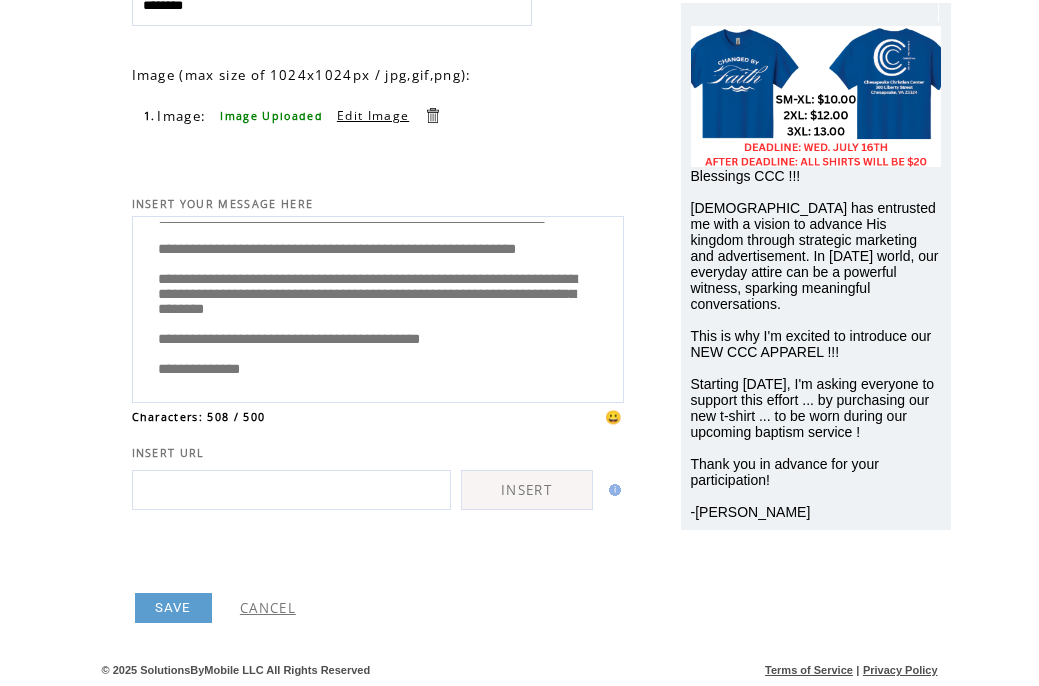 click on "**********" at bounding box center [378, 307] 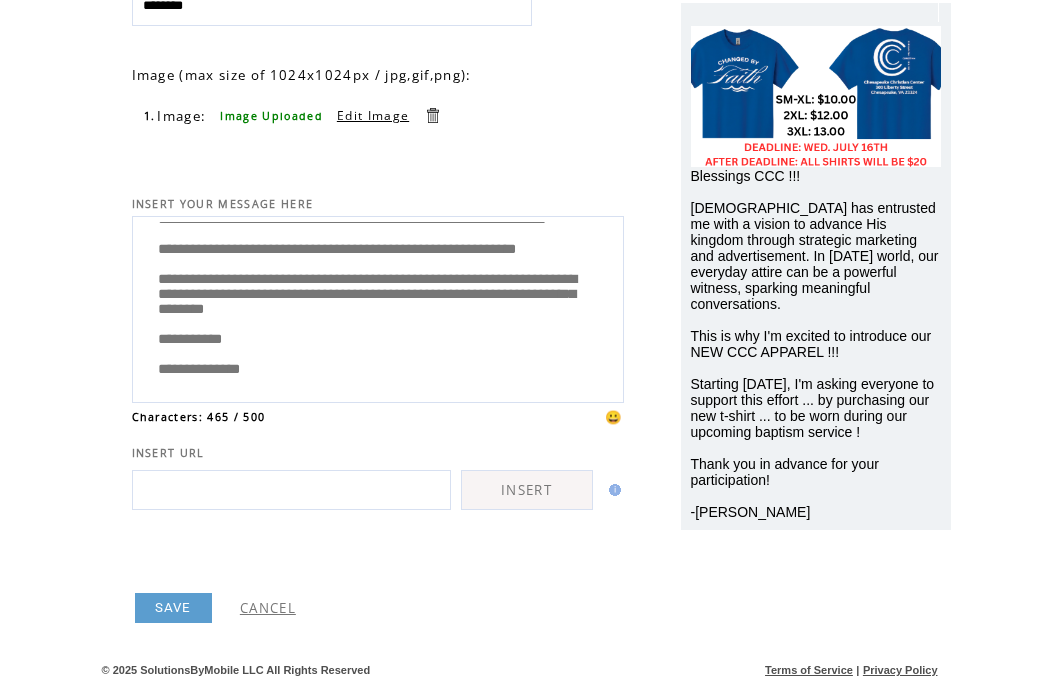 type on "**********" 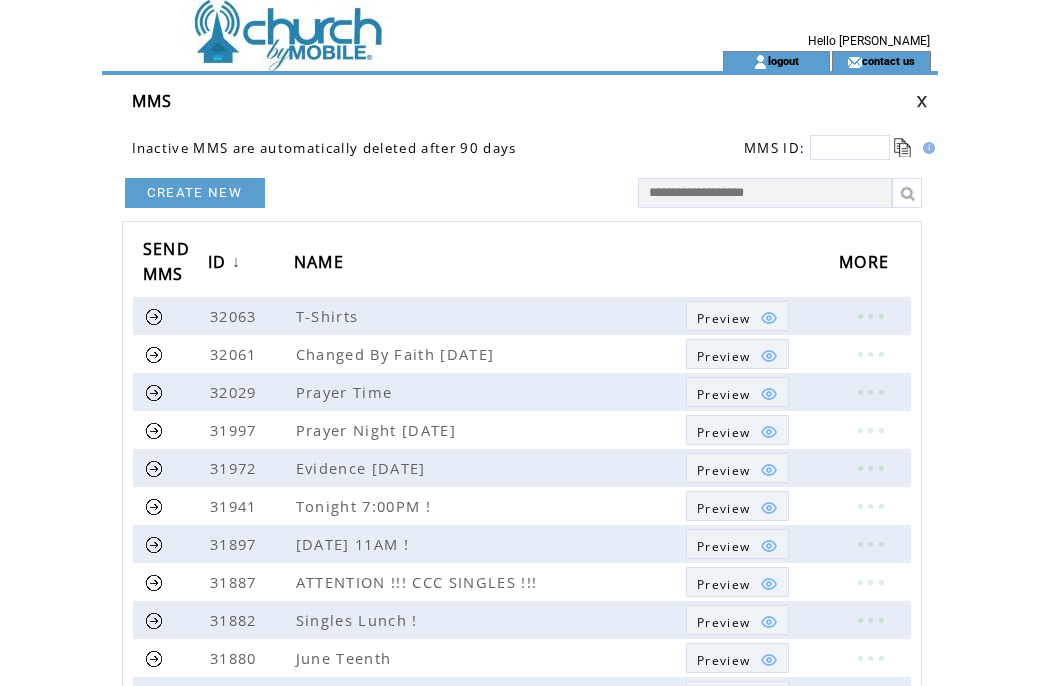 scroll, scrollTop: 0, scrollLeft: 0, axis: both 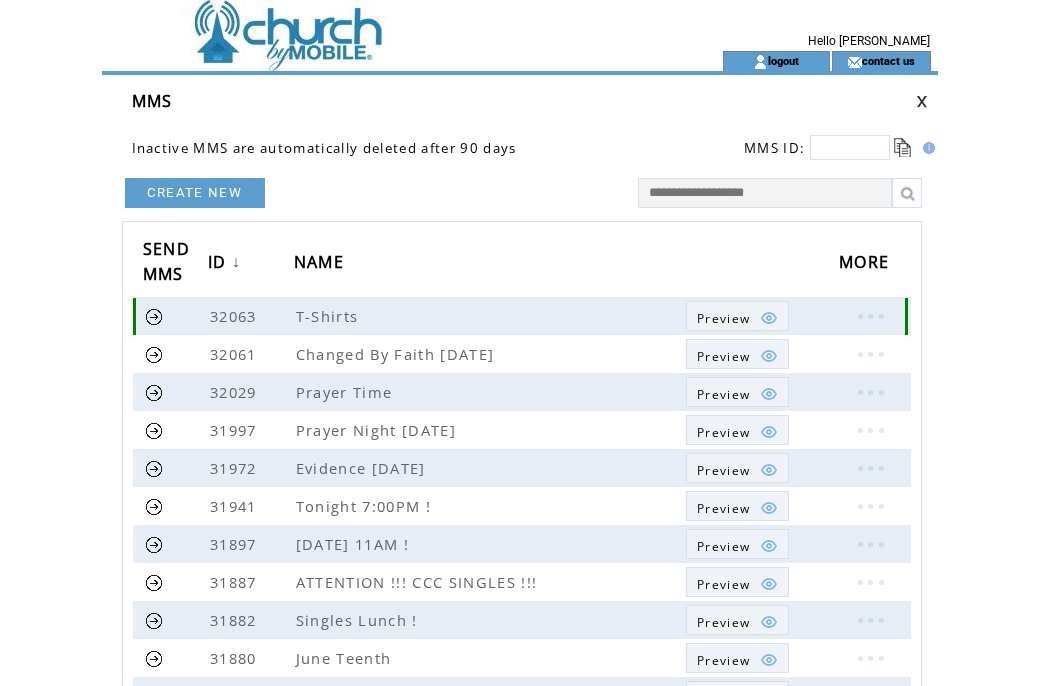 click at bounding box center [154, 316] 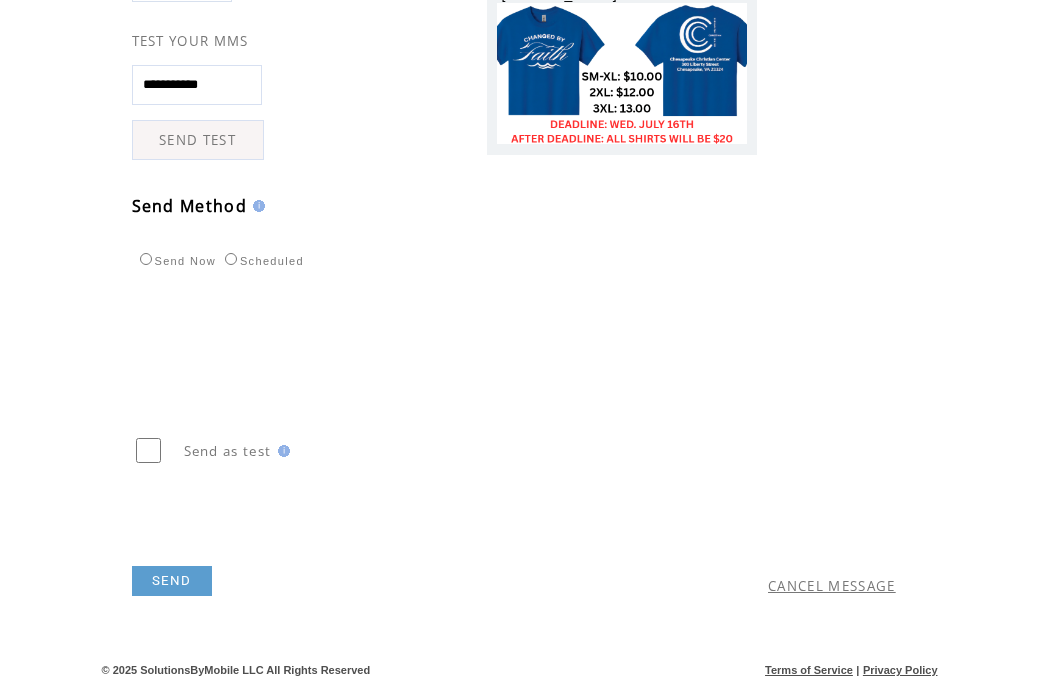scroll, scrollTop: 536, scrollLeft: 0, axis: vertical 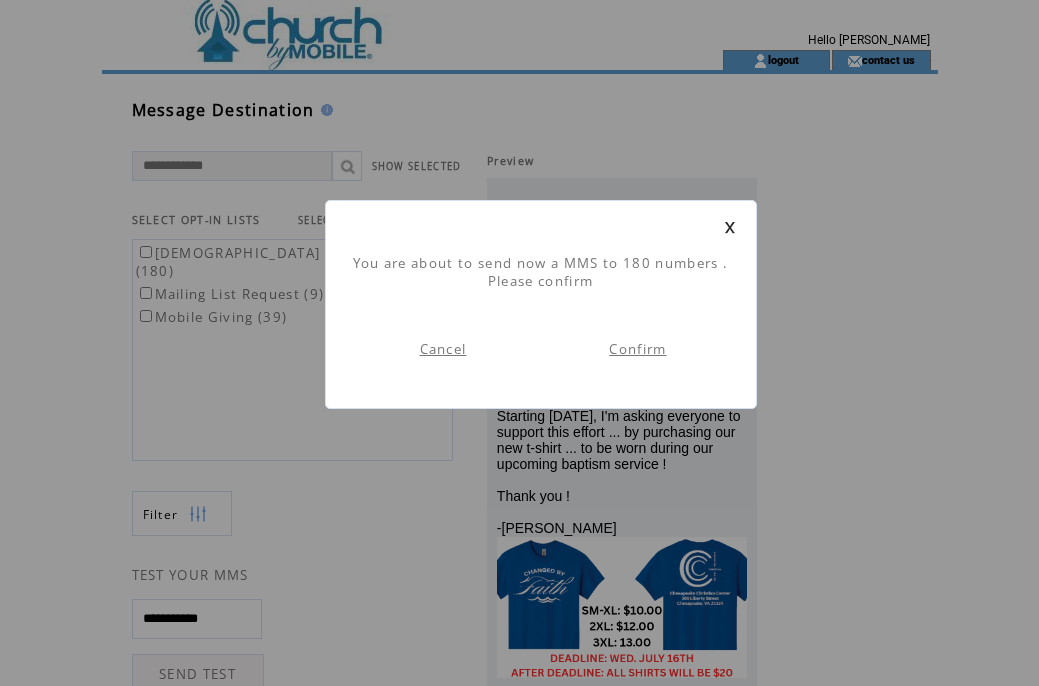 click on "Confirm" at bounding box center [637, 349] 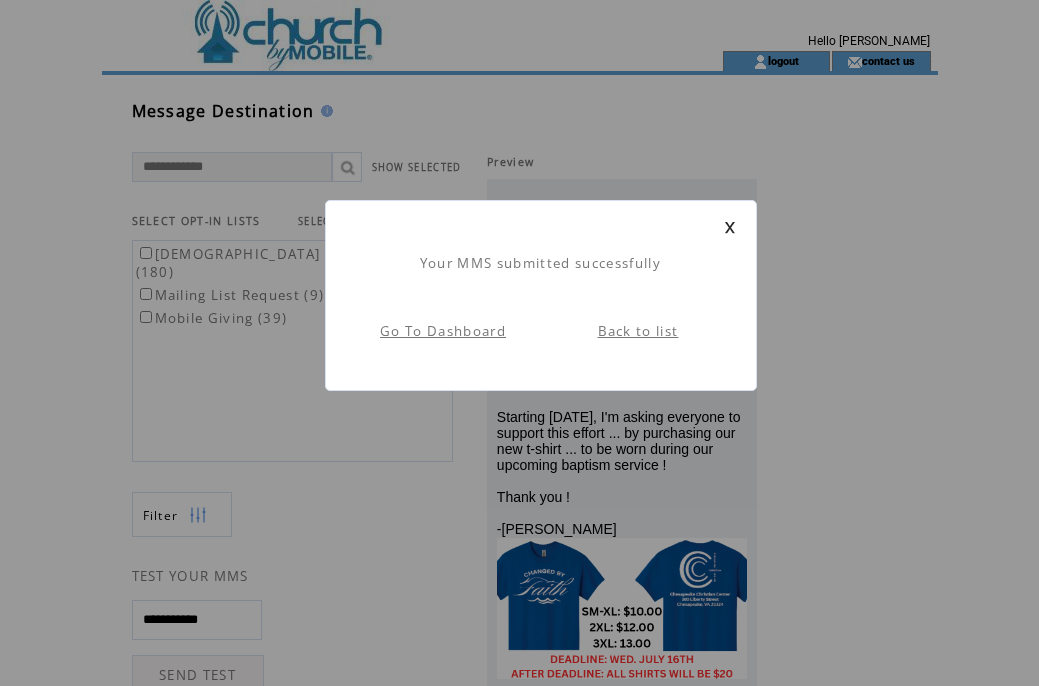 scroll, scrollTop: 1, scrollLeft: 0, axis: vertical 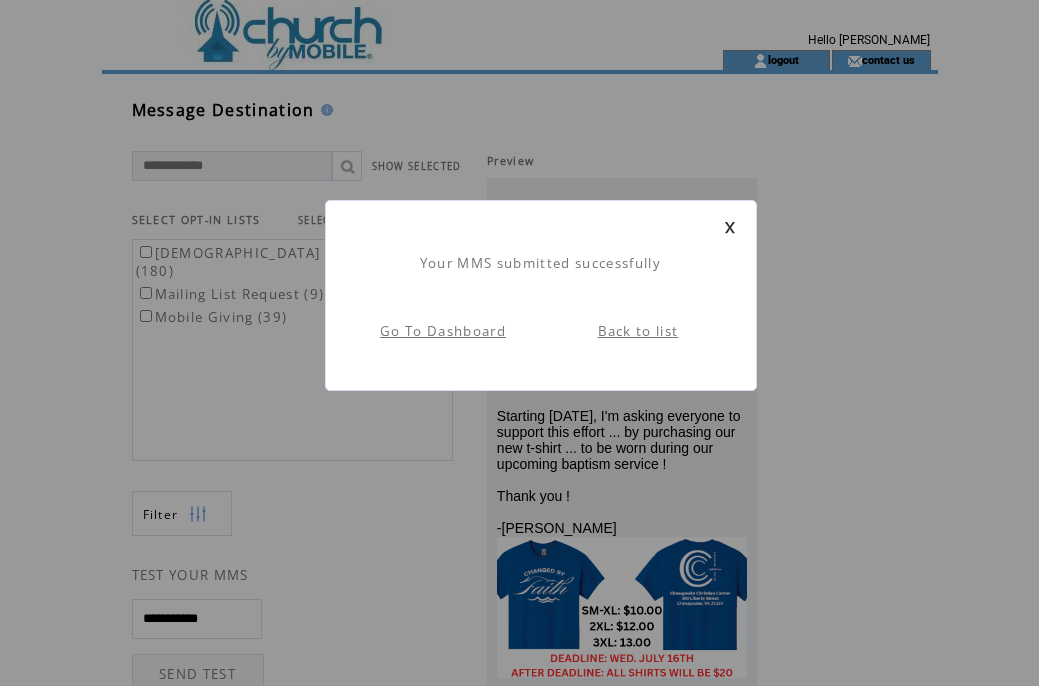 click at bounding box center (730, 227) 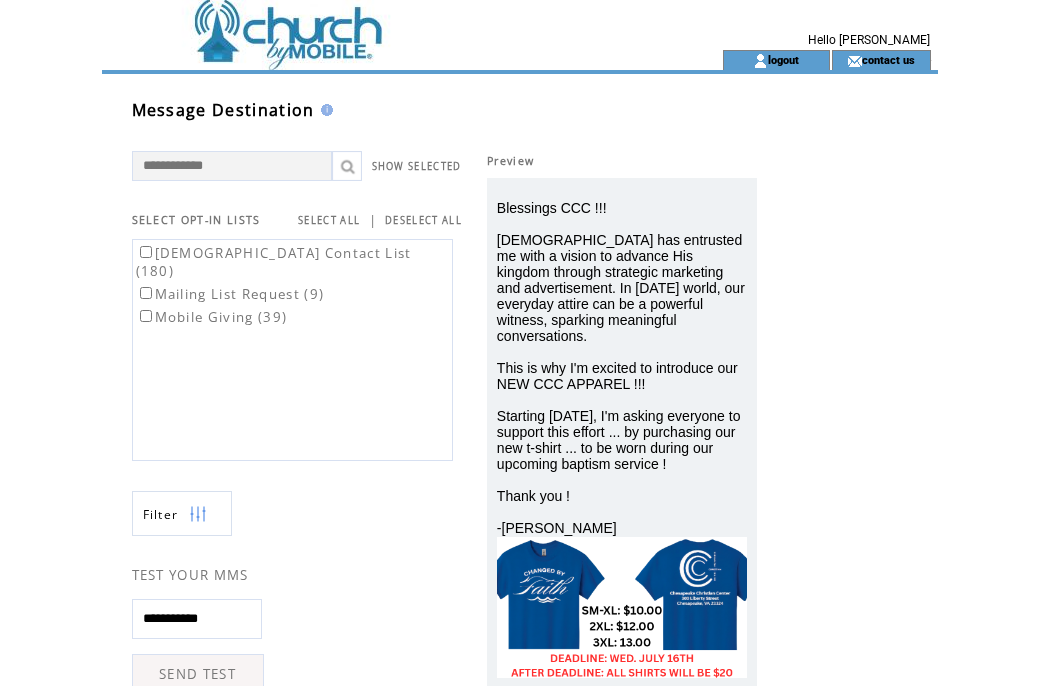scroll, scrollTop: 0, scrollLeft: 0, axis: both 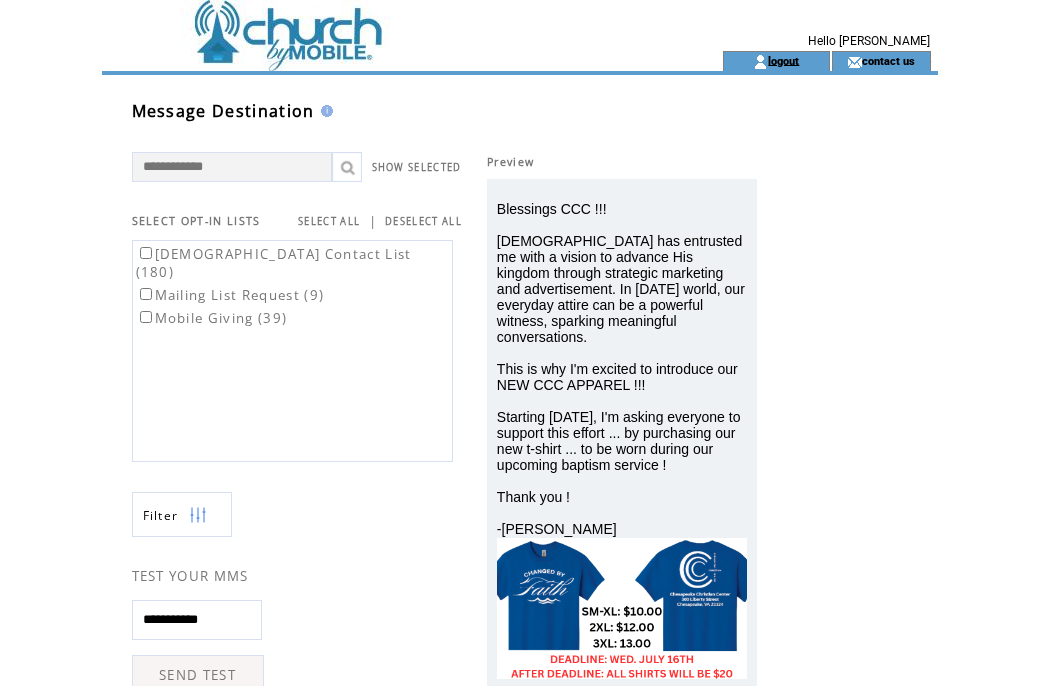 click on "logout" at bounding box center (783, 60) 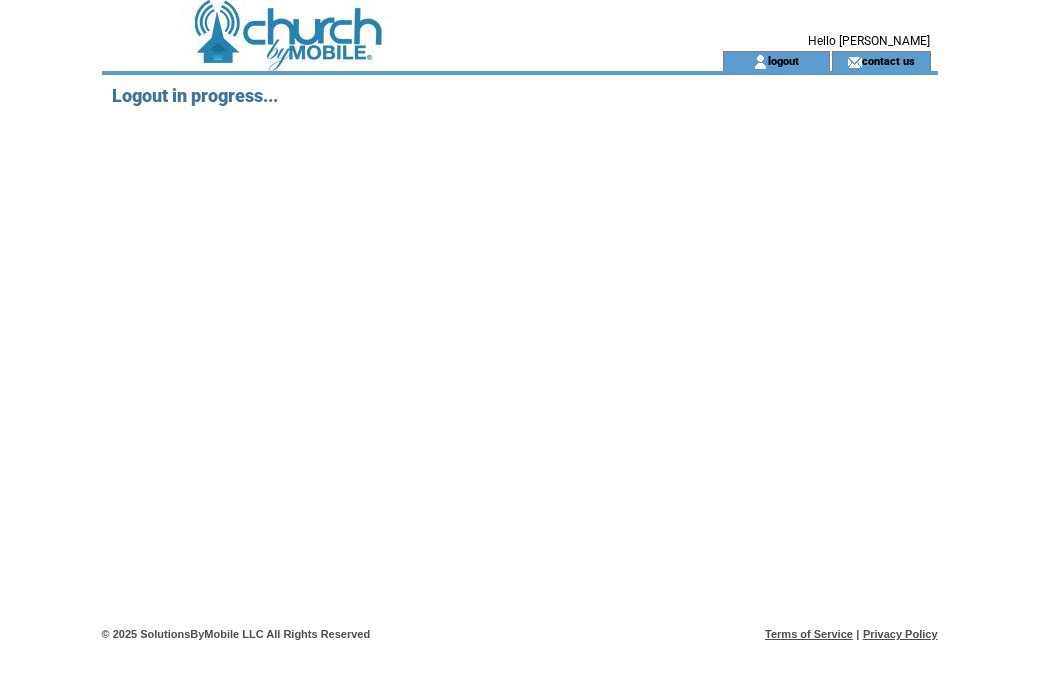 scroll, scrollTop: 0, scrollLeft: 0, axis: both 